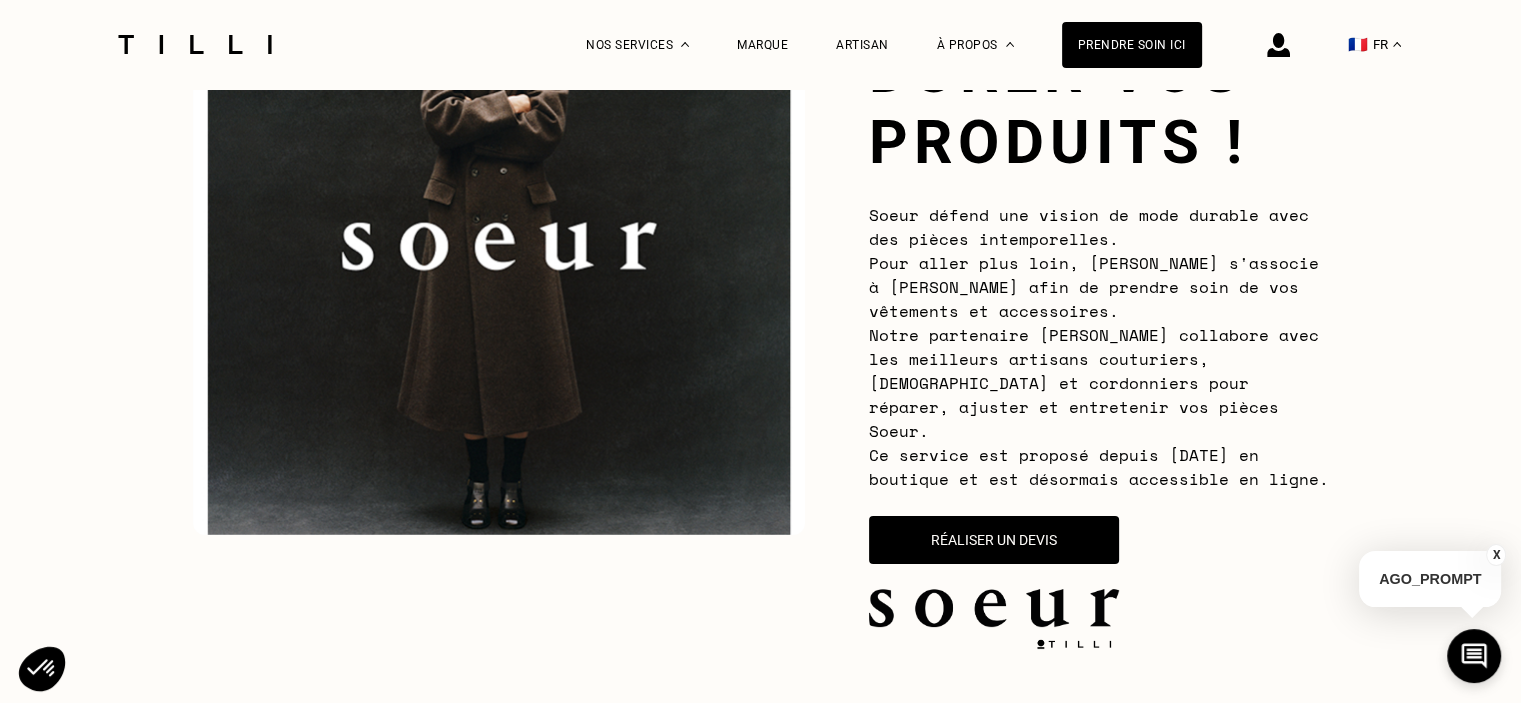 scroll, scrollTop: 327, scrollLeft: 0, axis: vertical 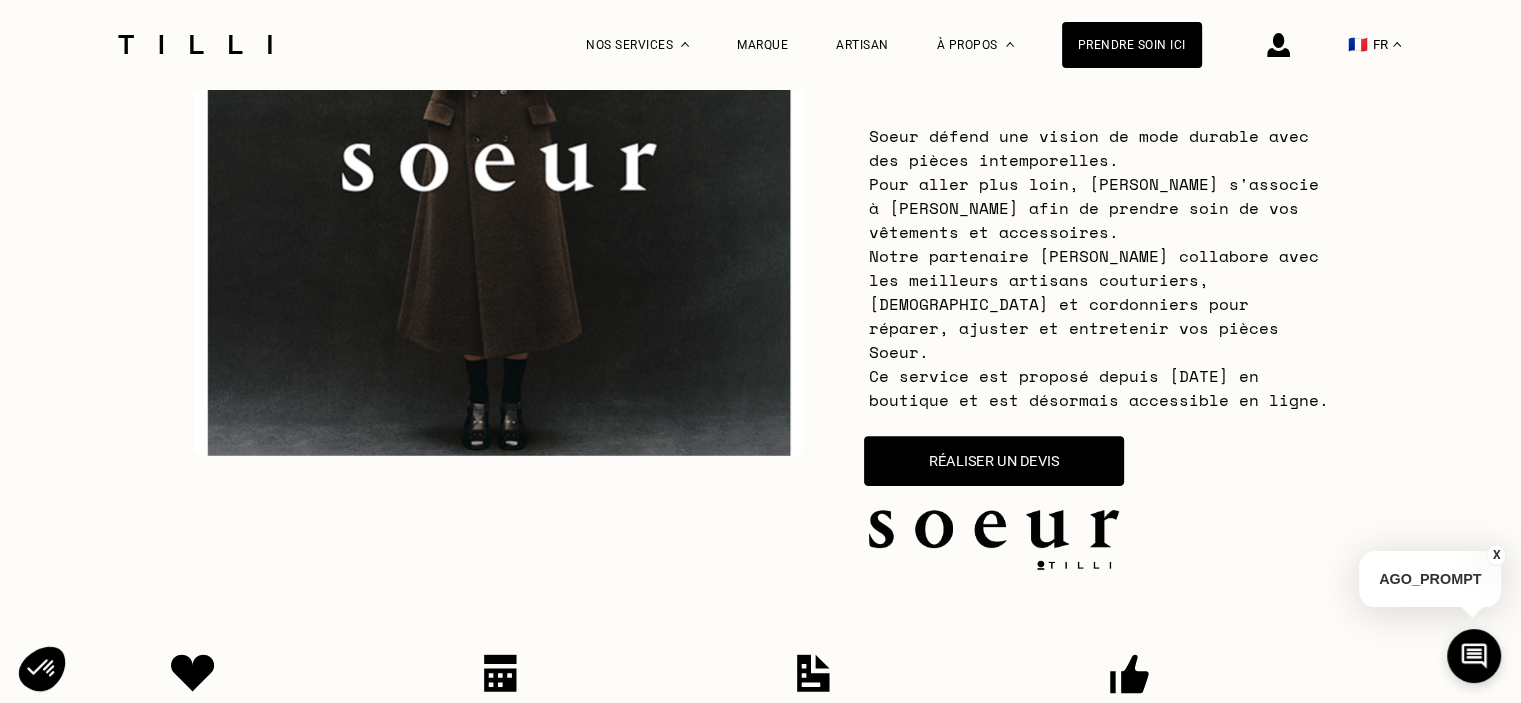 click on "Réaliser un devis" at bounding box center [994, 461] 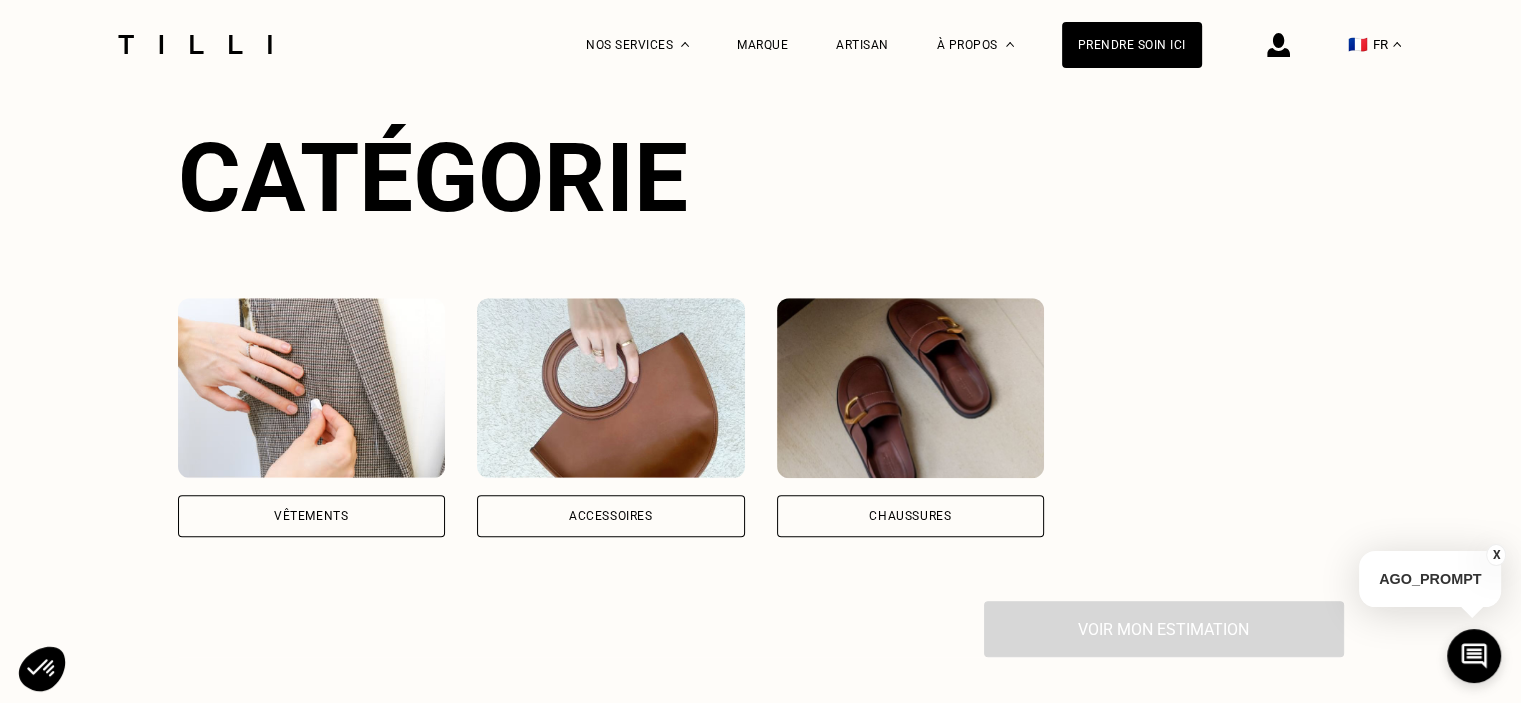 scroll, scrollTop: 1429, scrollLeft: 0, axis: vertical 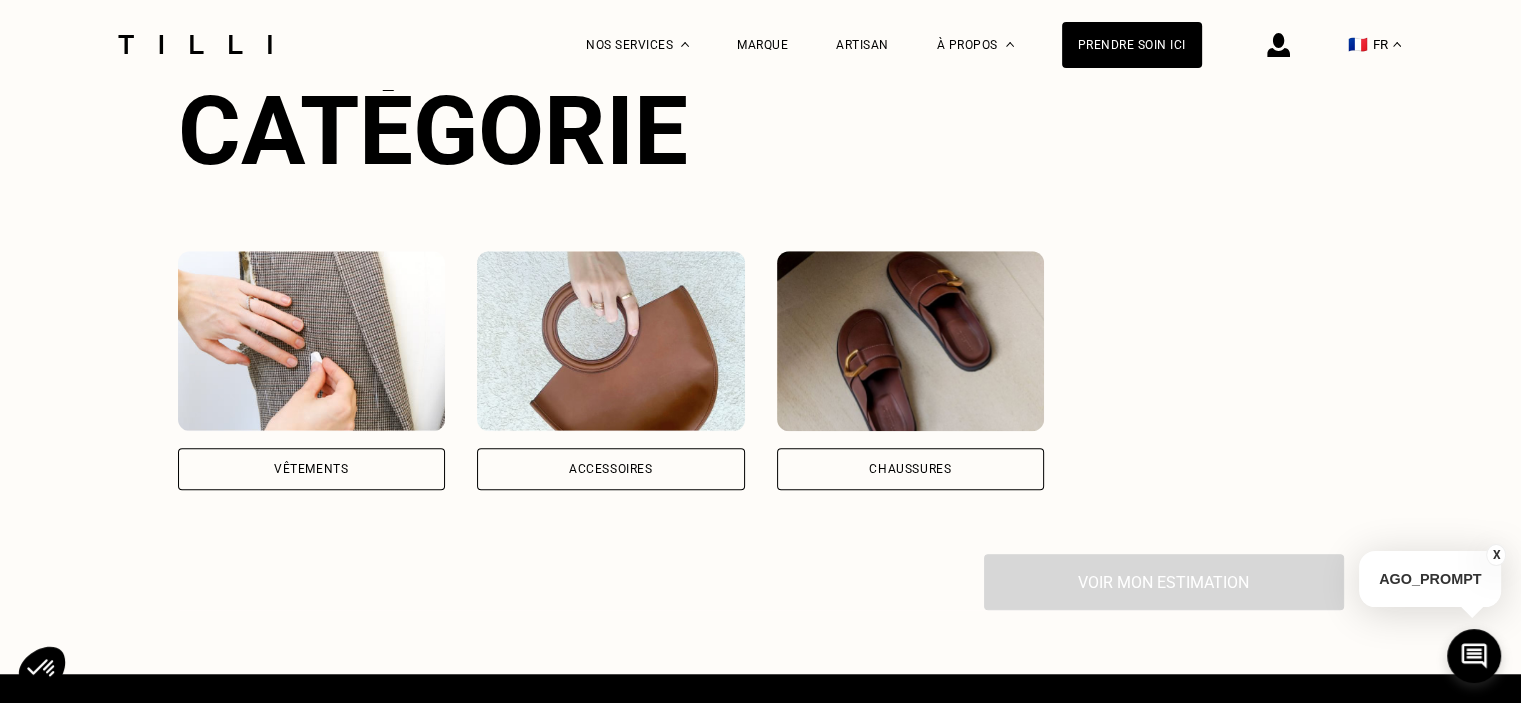 click on "Vêtements" at bounding box center (312, 469) 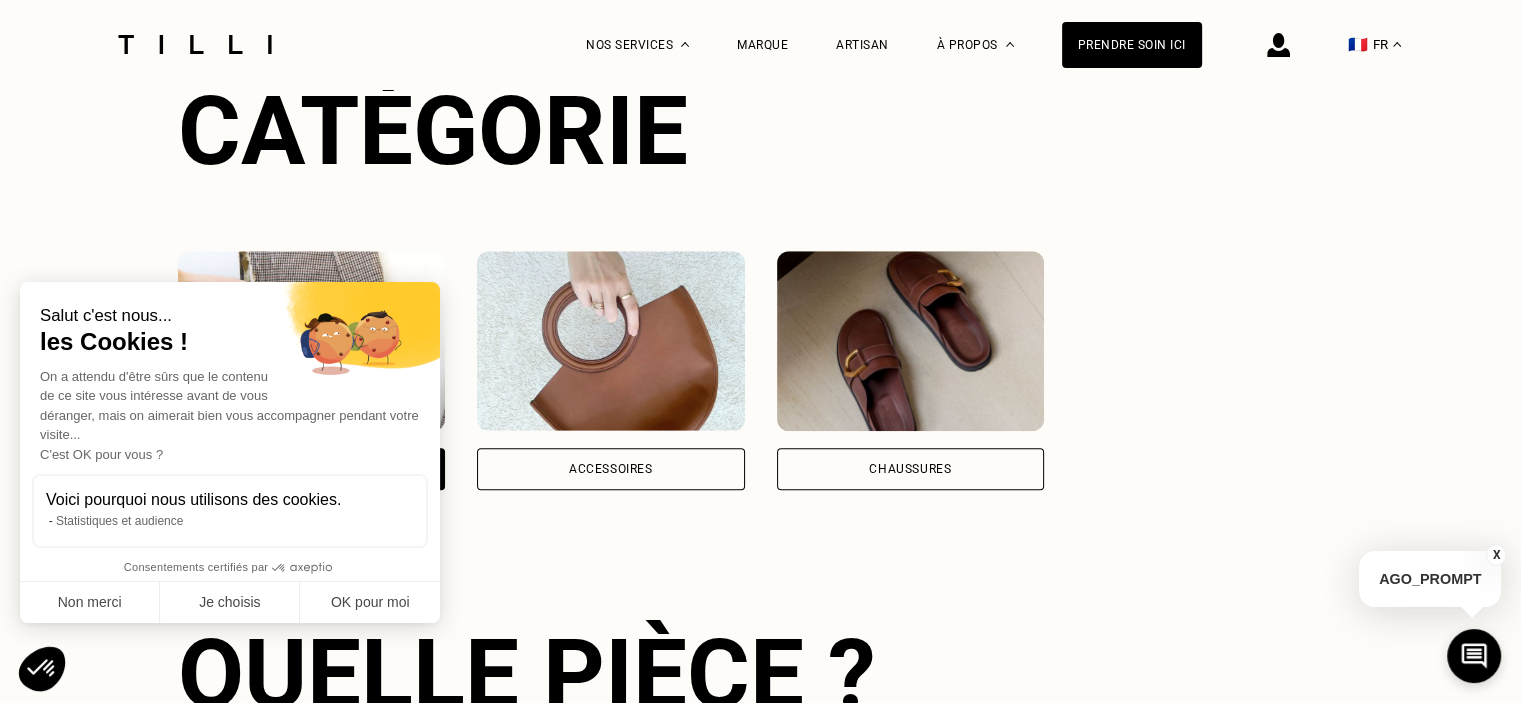 scroll, scrollTop: 1655, scrollLeft: 0, axis: vertical 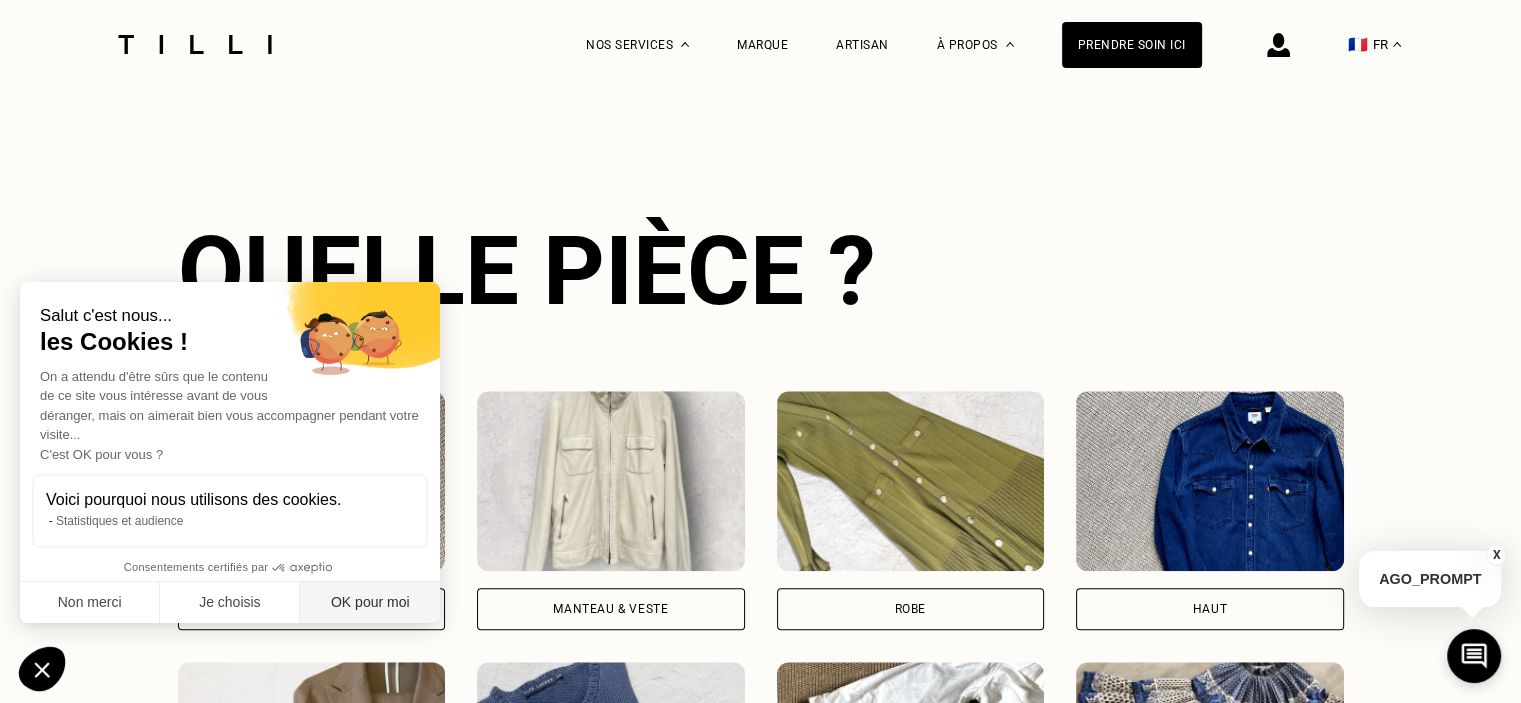 click on "OK pour moi" at bounding box center (370, 603) 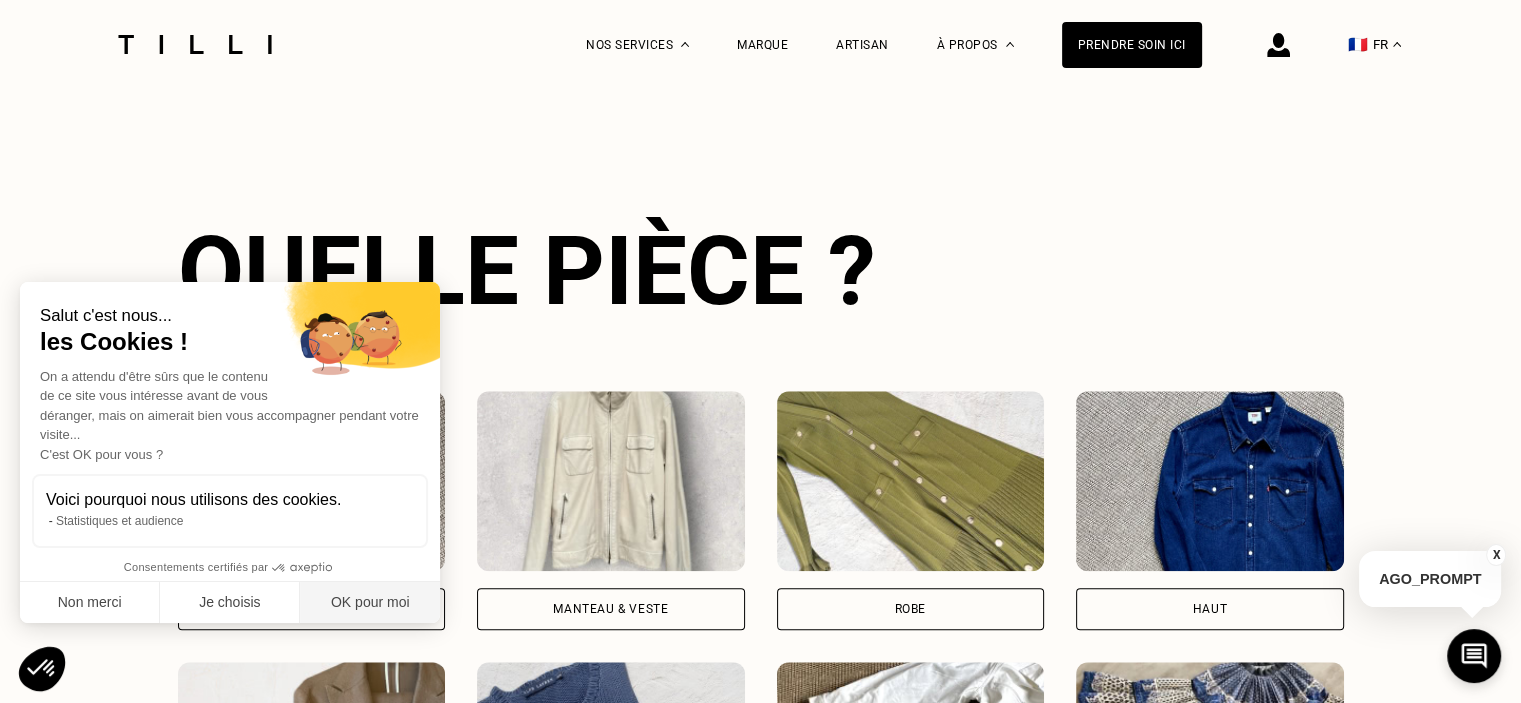 checkbox on "true" 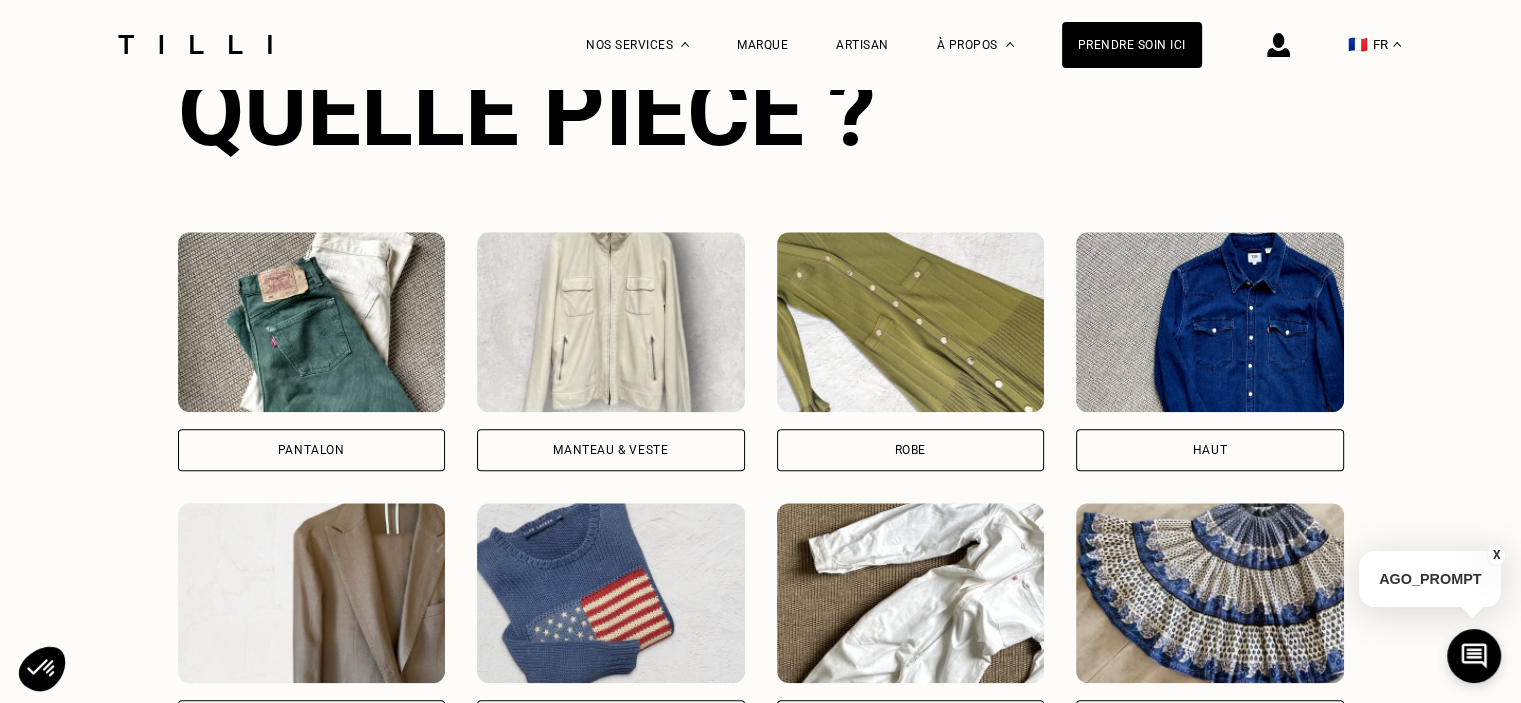 scroll, scrollTop: 1996, scrollLeft: 0, axis: vertical 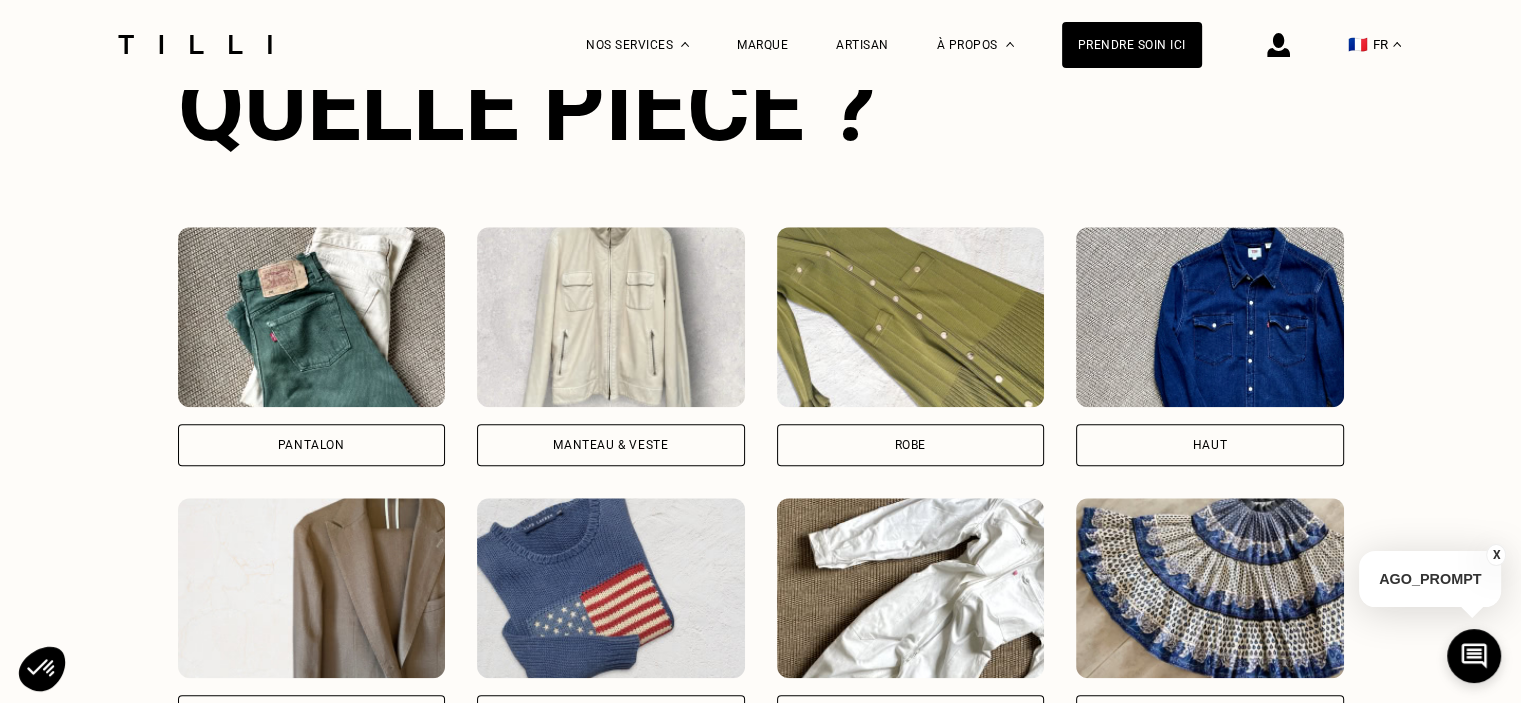 click on "Pantalon" at bounding box center [312, 445] 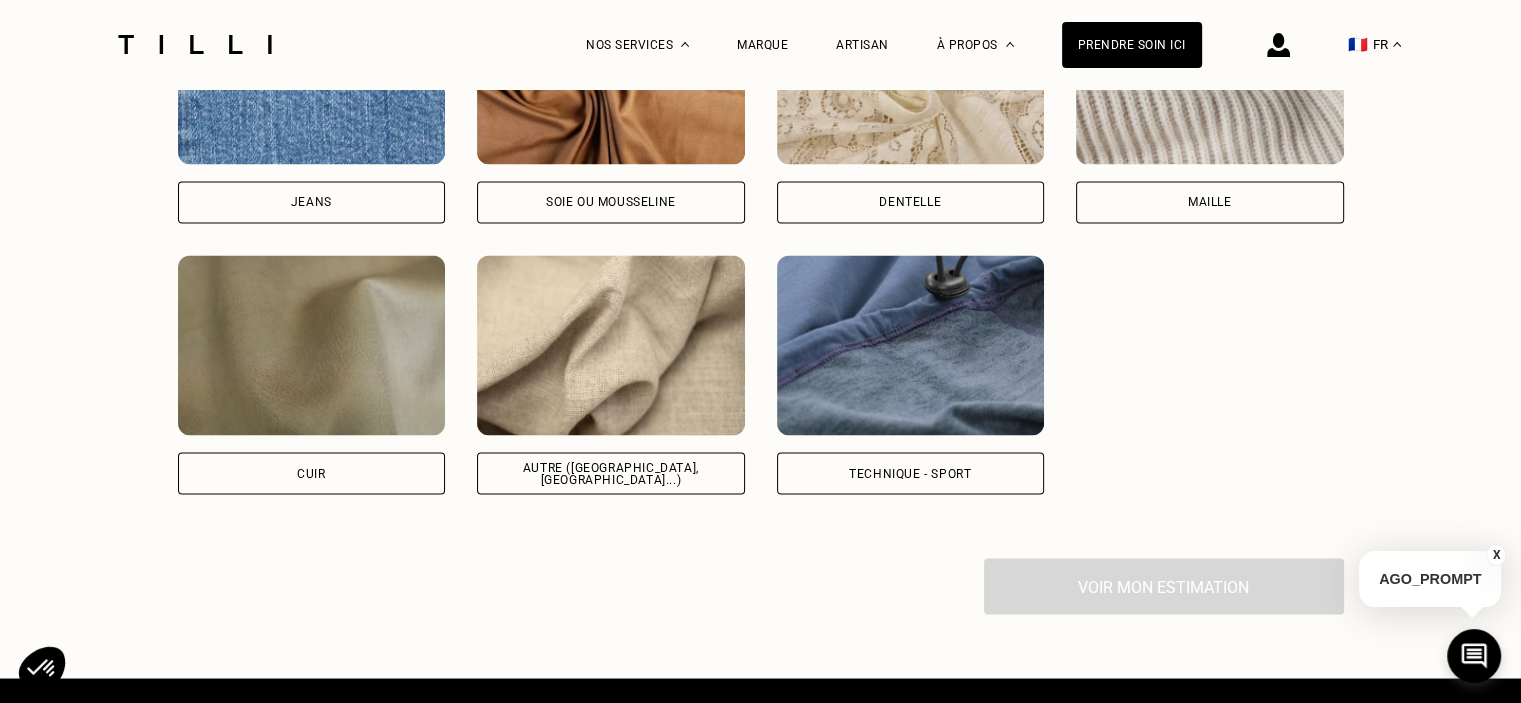 scroll, scrollTop: 3455, scrollLeft: 0, axis: vertical 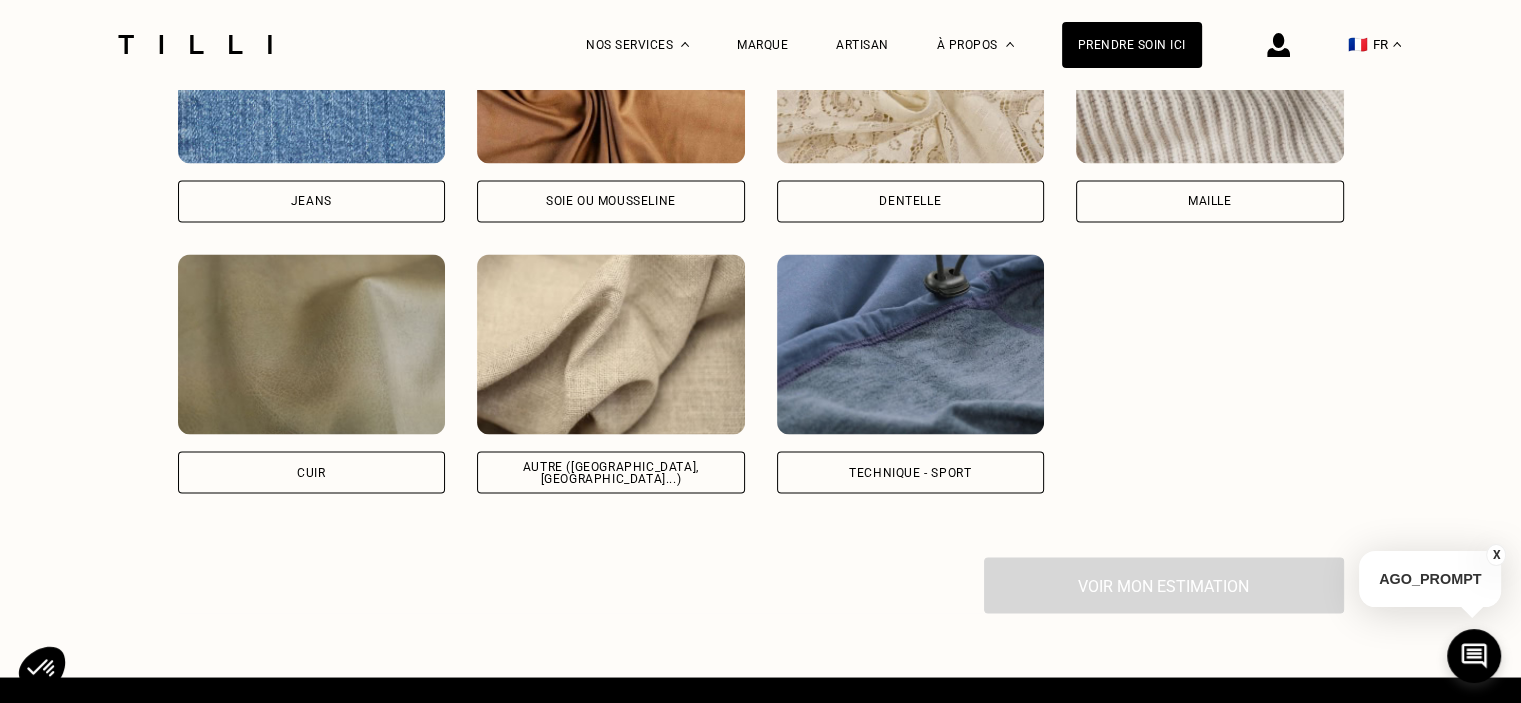 click on "Autre ([GEOGRAPHIC_DATA], [GEOGRAPHIC_DATA]...)" at bounding box center (611, 472) 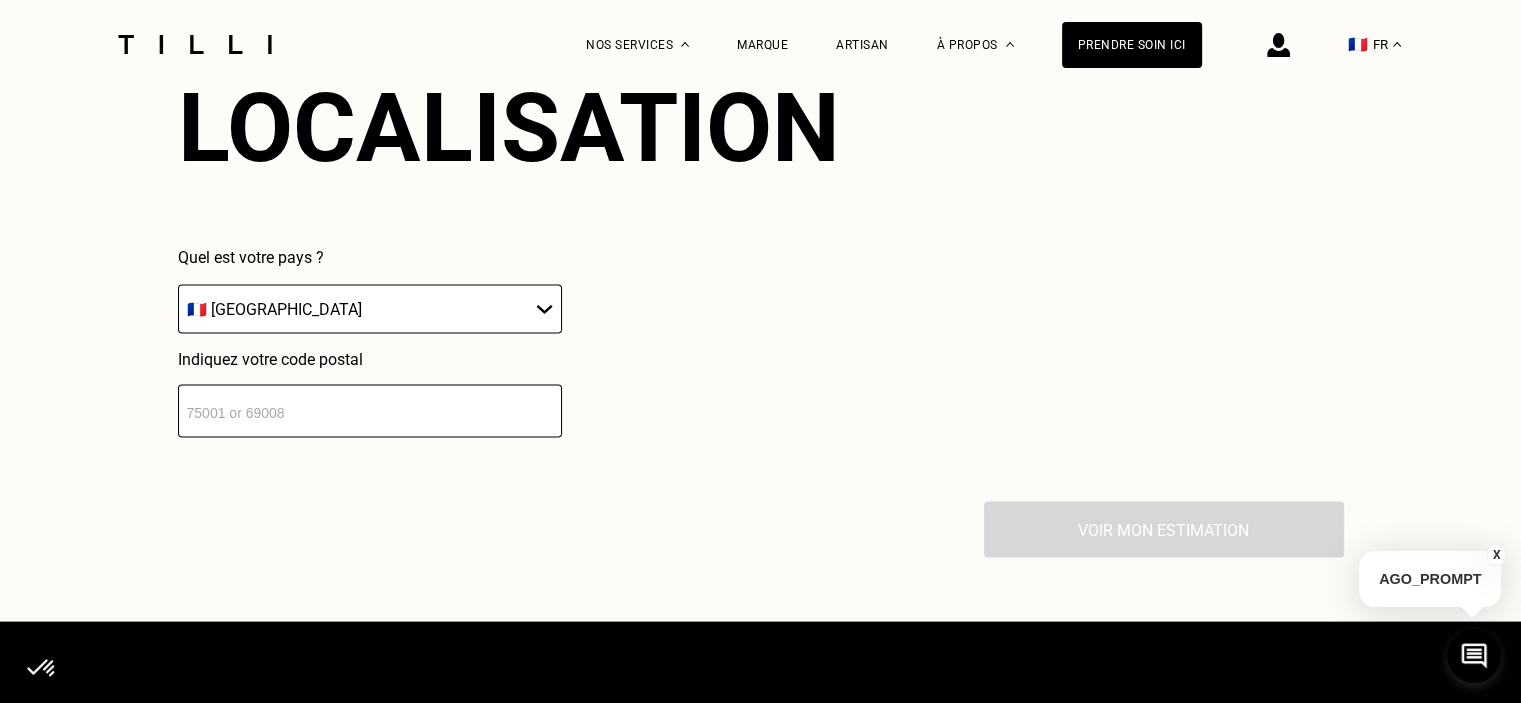 scroll, scrollTop: 4004, scrollLeft: 0, axis: vertical 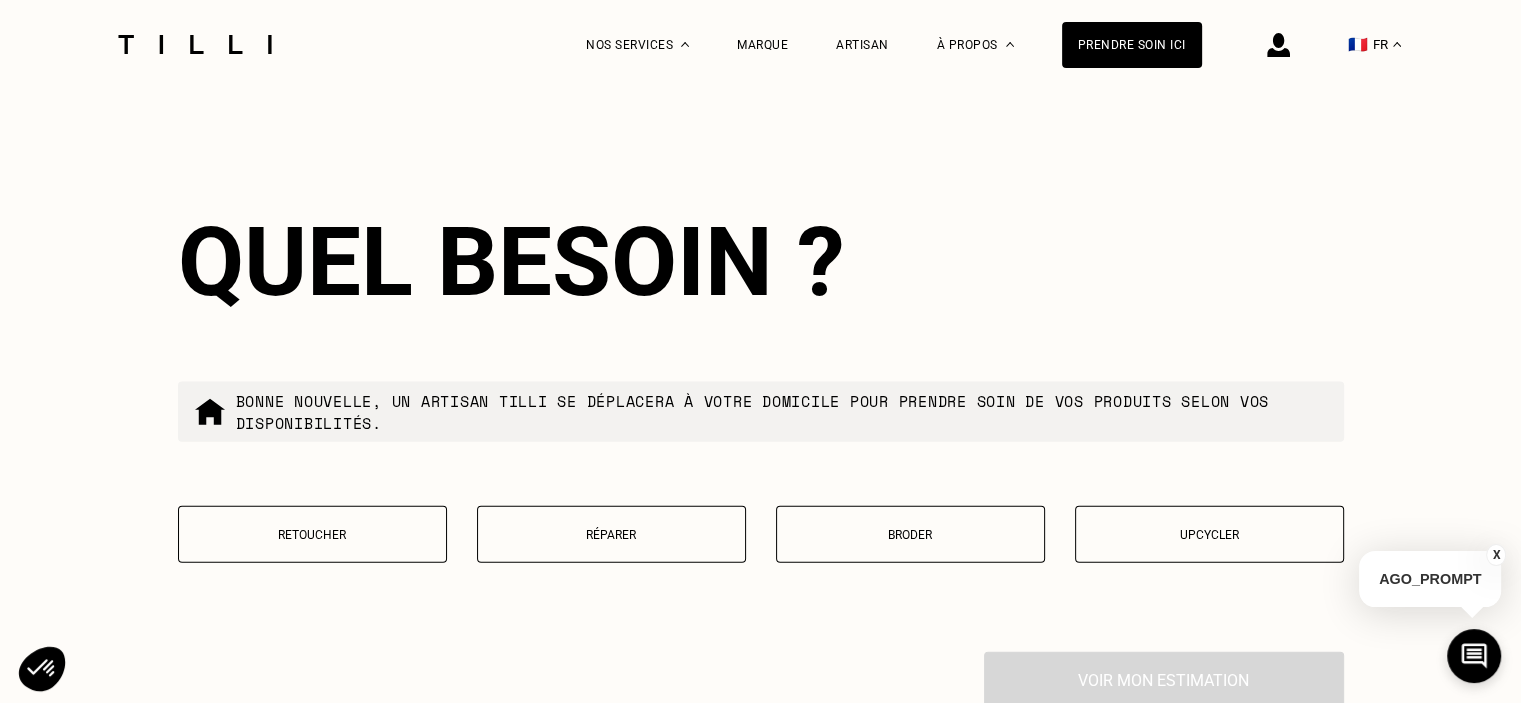 click on "Retoucher" at bounding box center (312, 535) 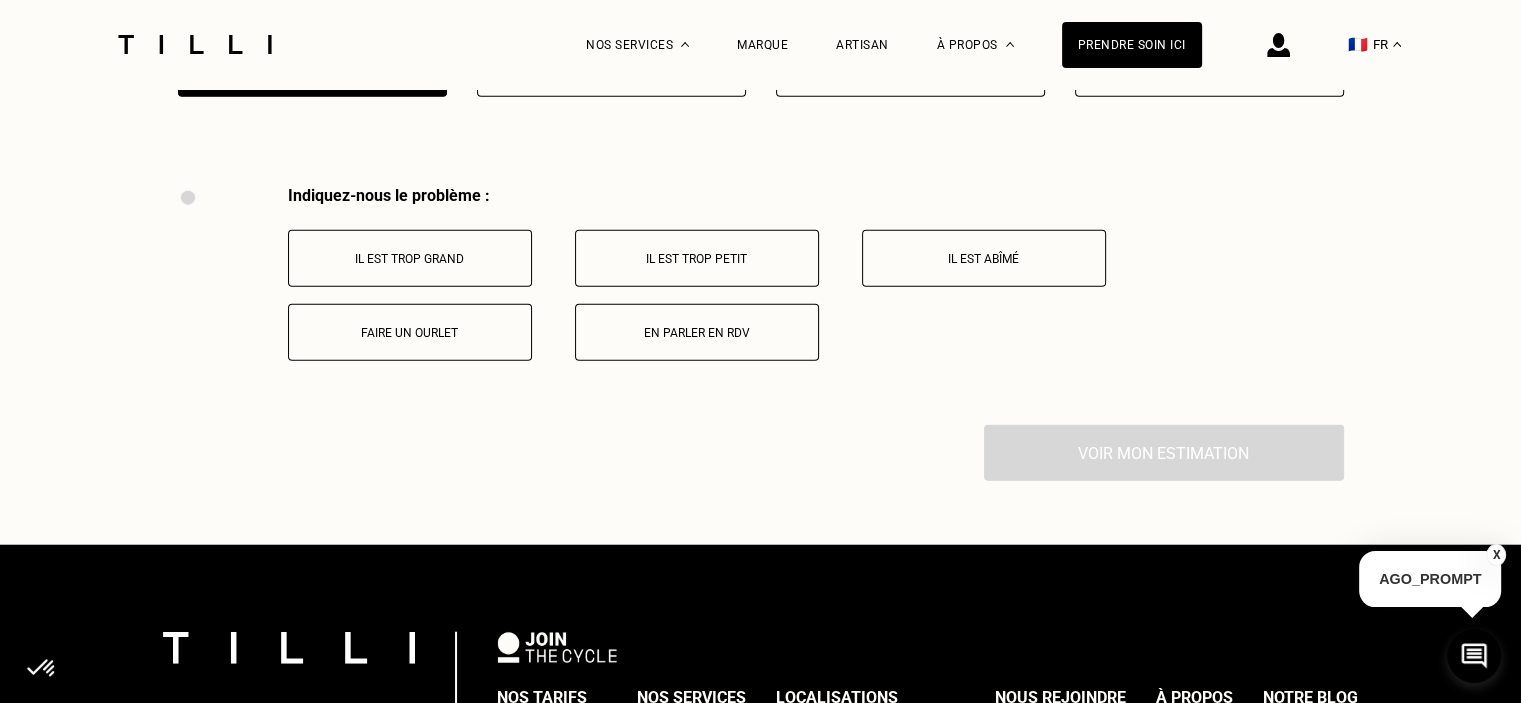 scroll, scrollTop: 4877, scrollLeft: 0, axis: vertical 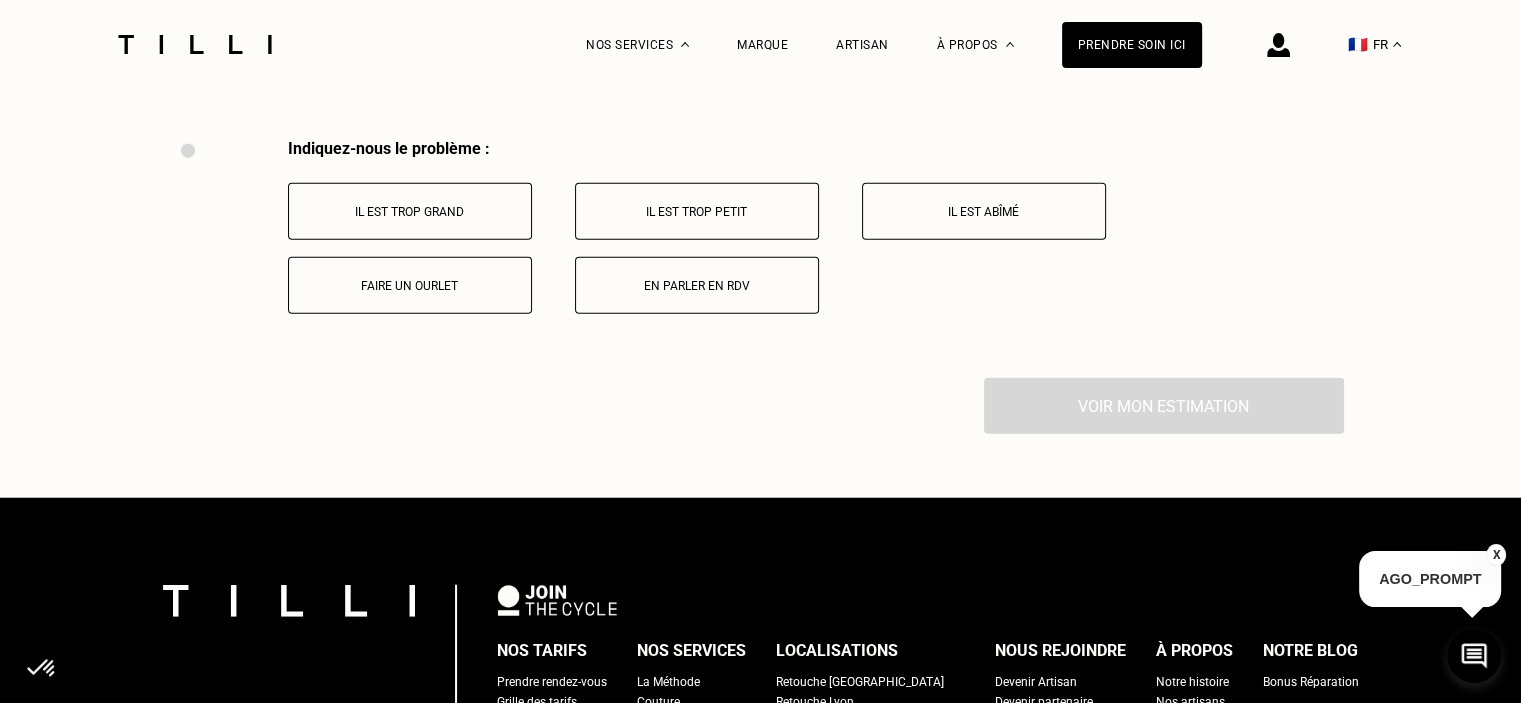 click on "Il est trop grand" at bounding box center (410, 211) 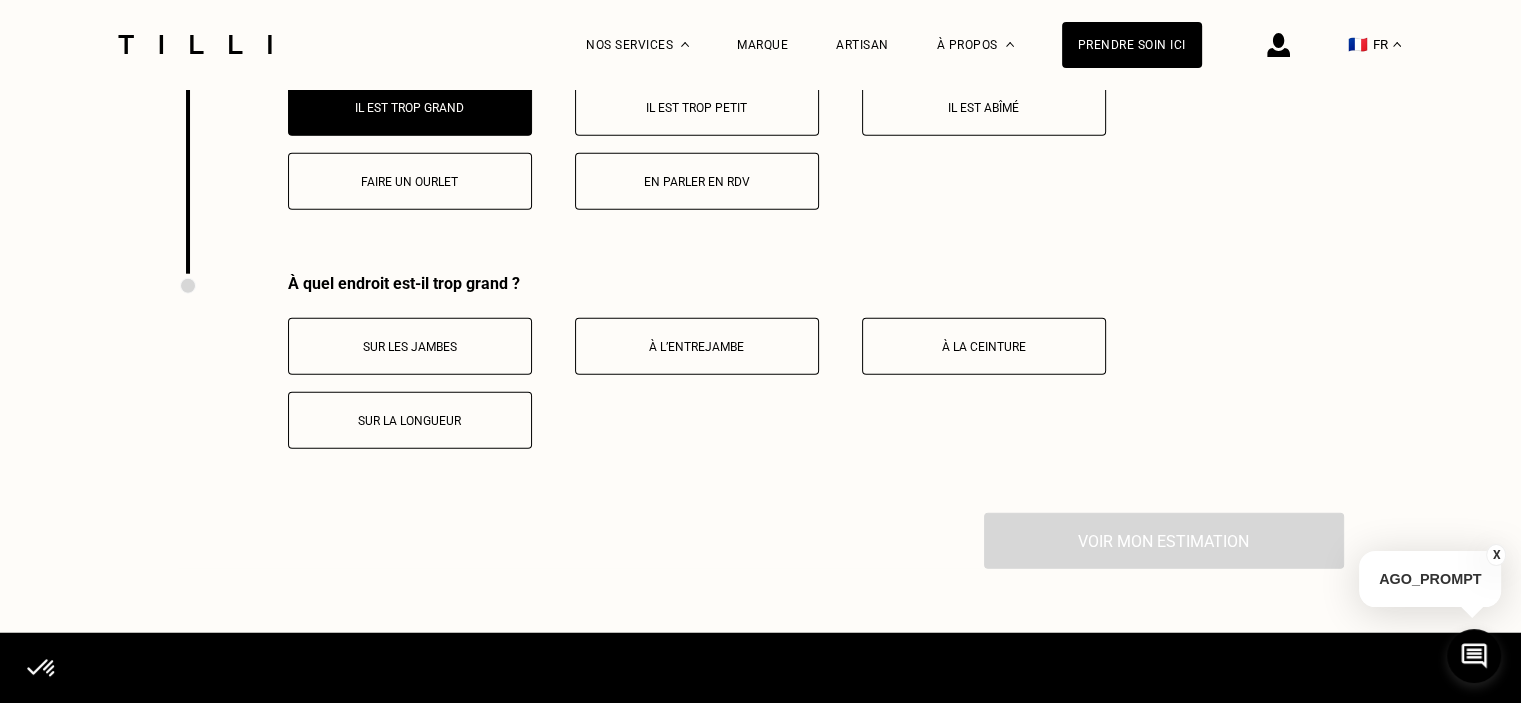 scroll, scrollTop: 5116, scrollLeft: 0, axis: vertical 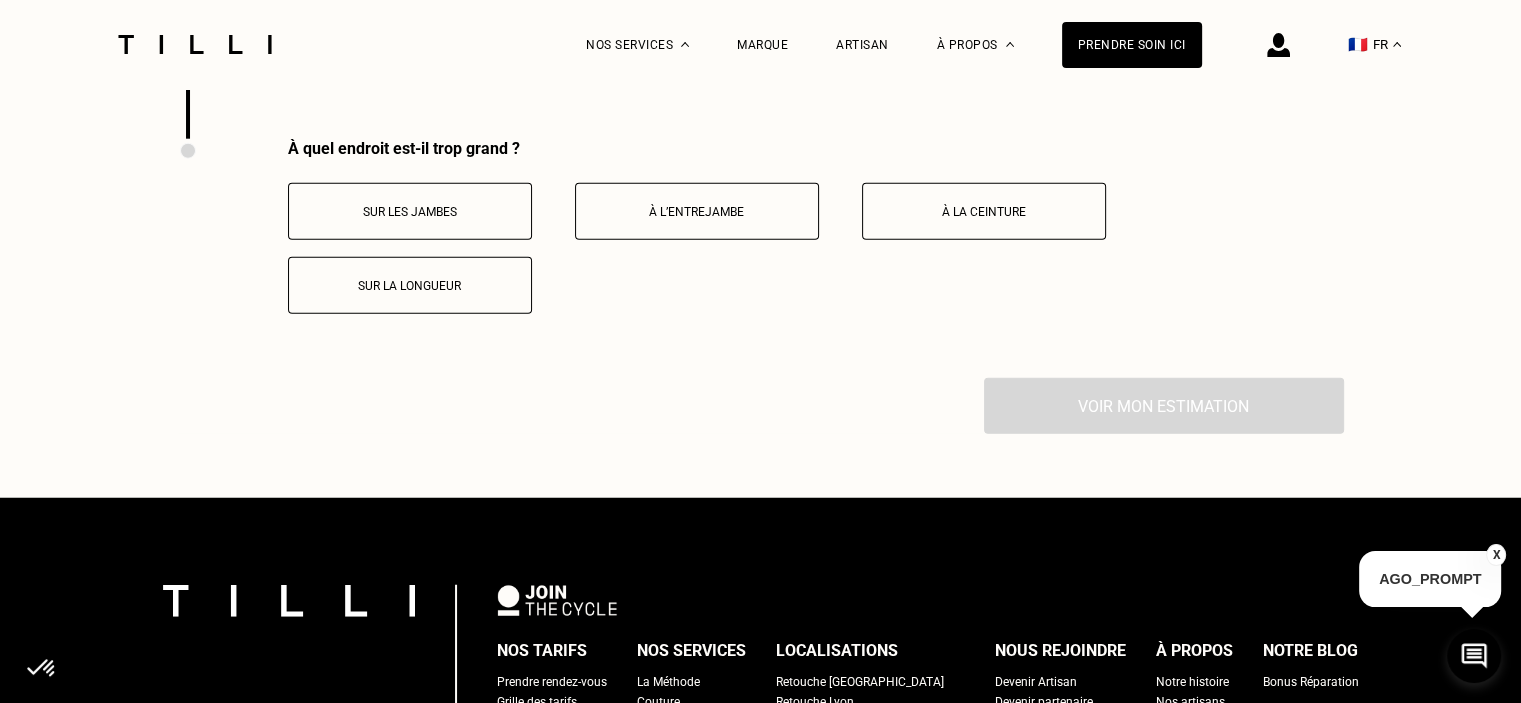 click on "À la ceinture" at bounding box center (984, 211) 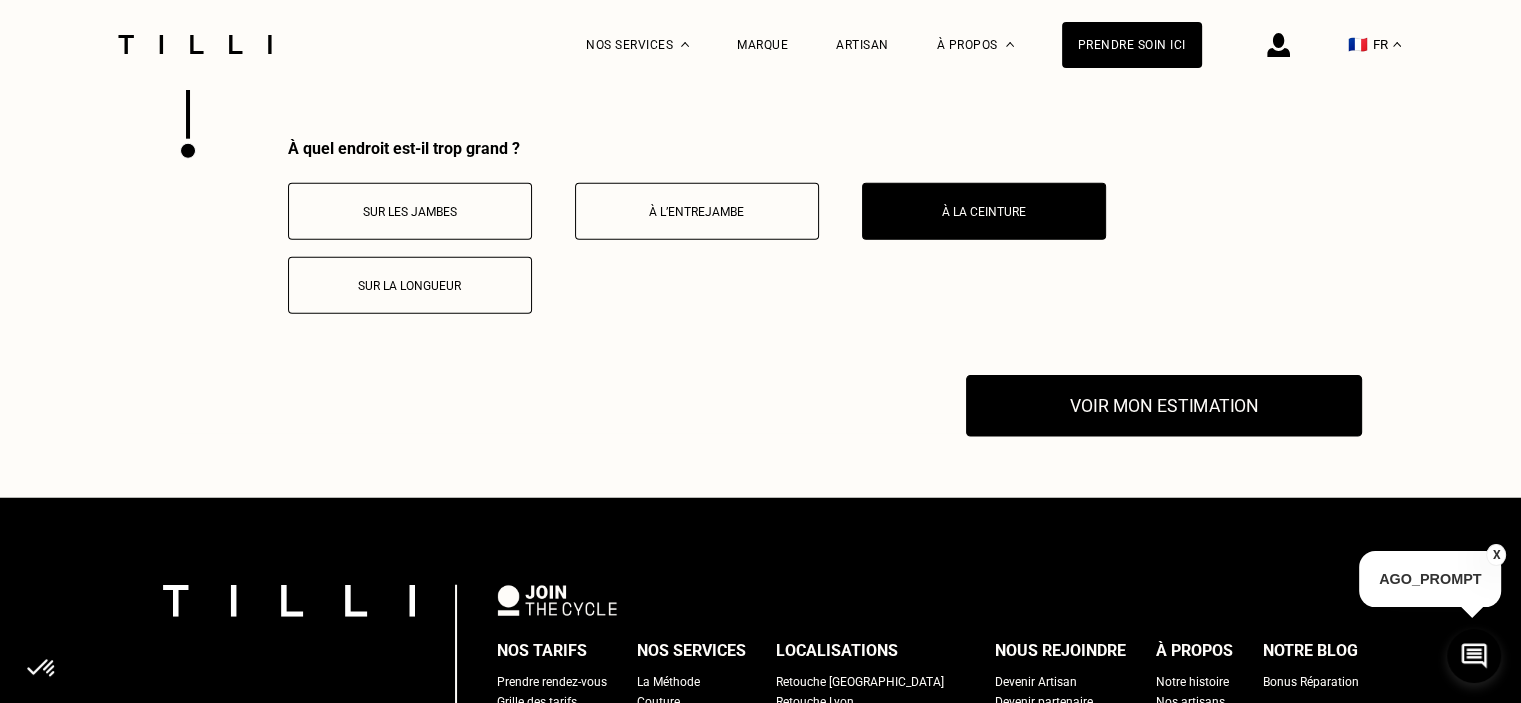 click on "Voir mon estimation" at bounding box center [1164, 407] 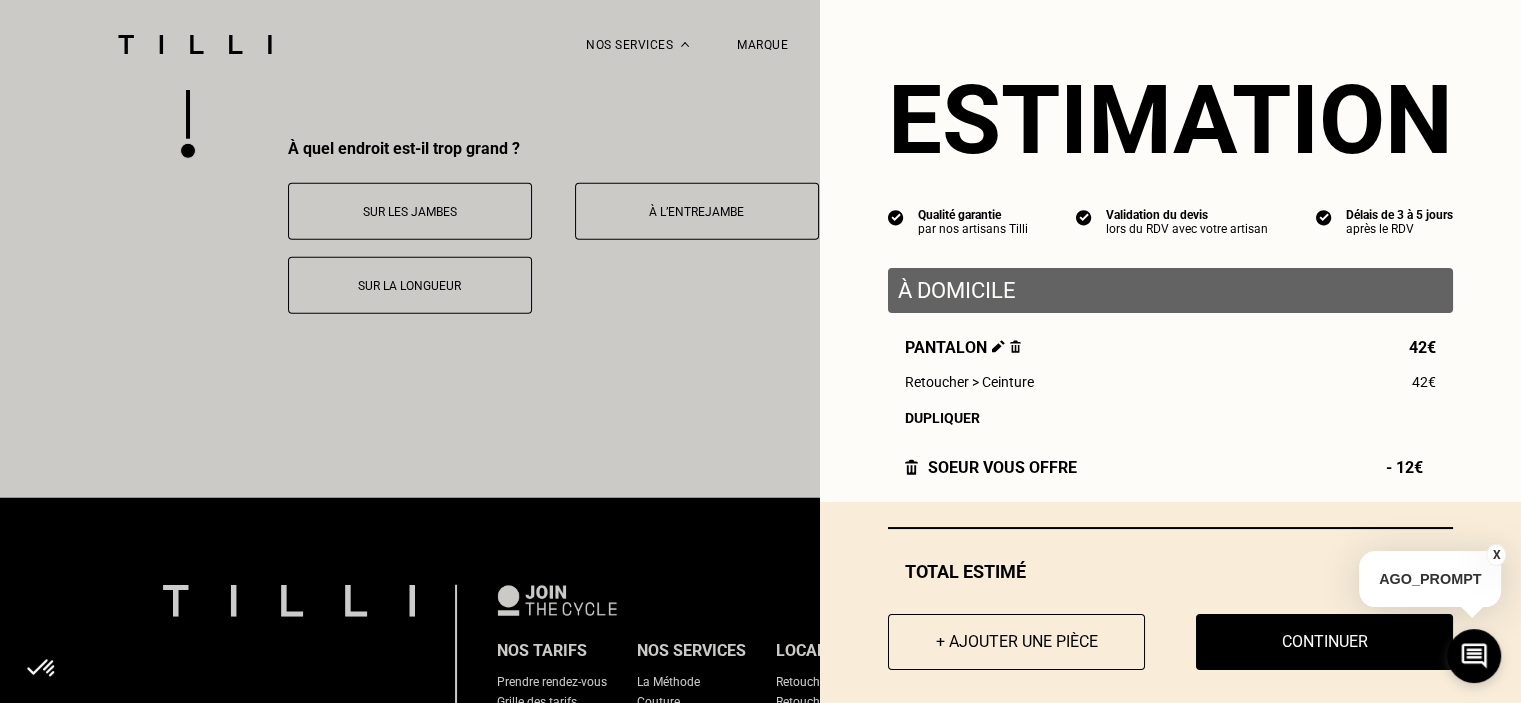 scroll, scrollTop: 24, scrollLeft: 0, axis: vertical 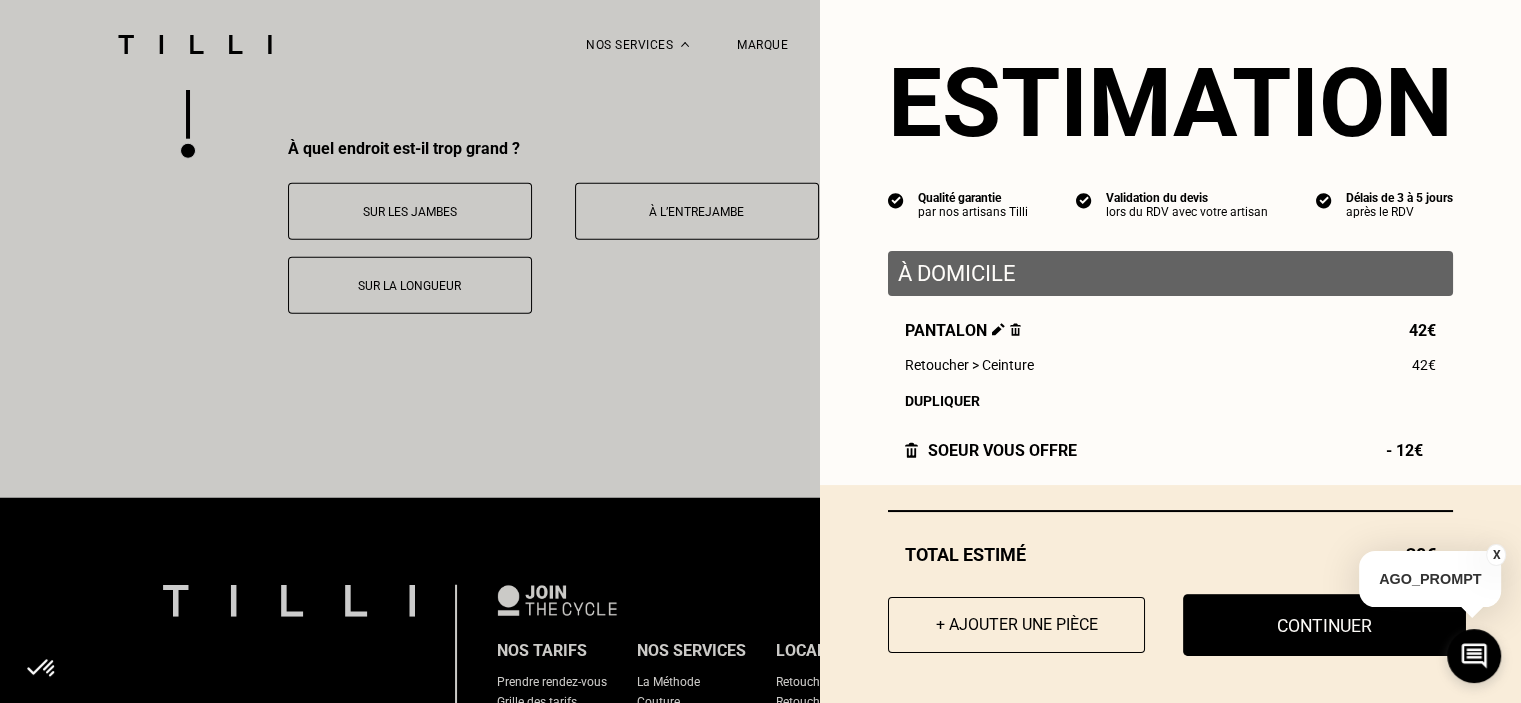 click on "Continuer" at bounding box center [1324, 625] 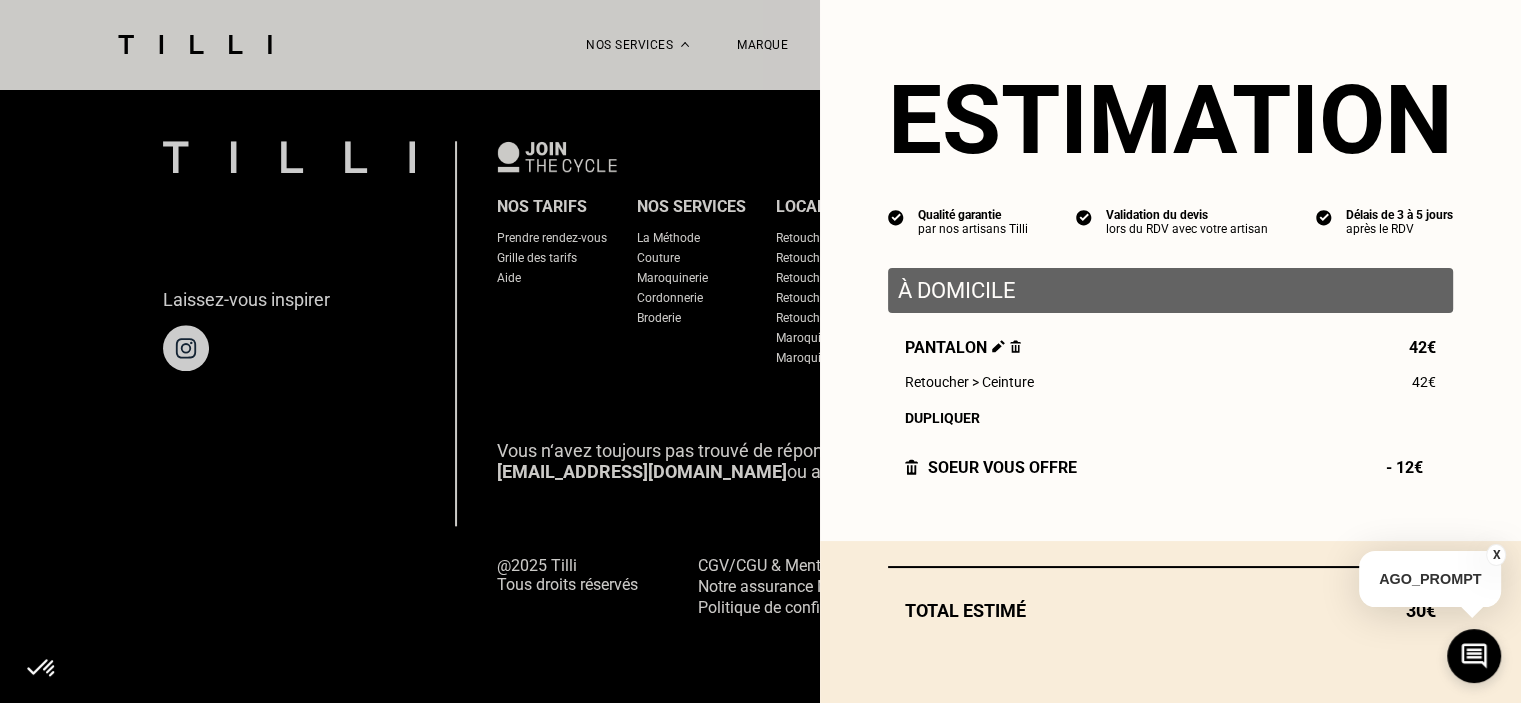 scroll, scrollTop: 2021, scrollLeft: 0, axis: vertical 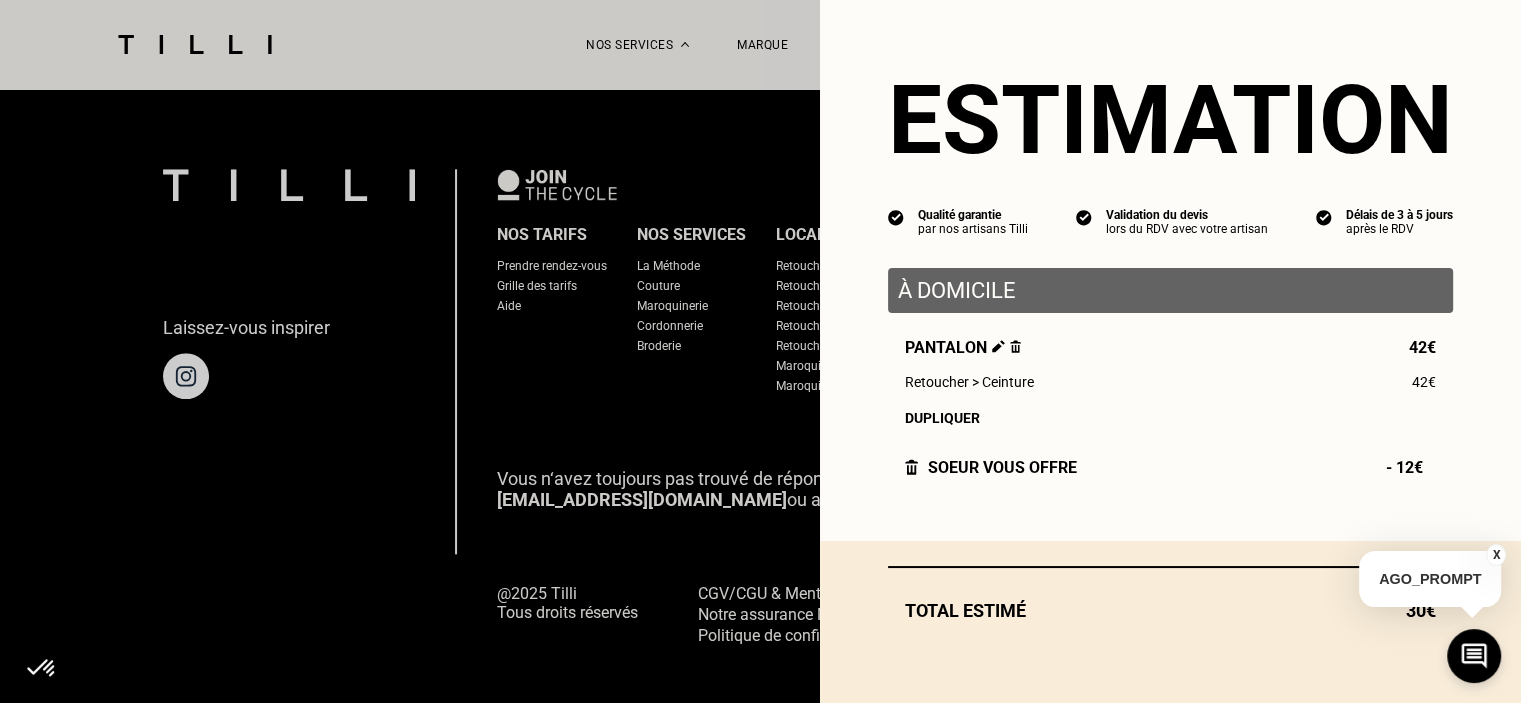 select on "FR" 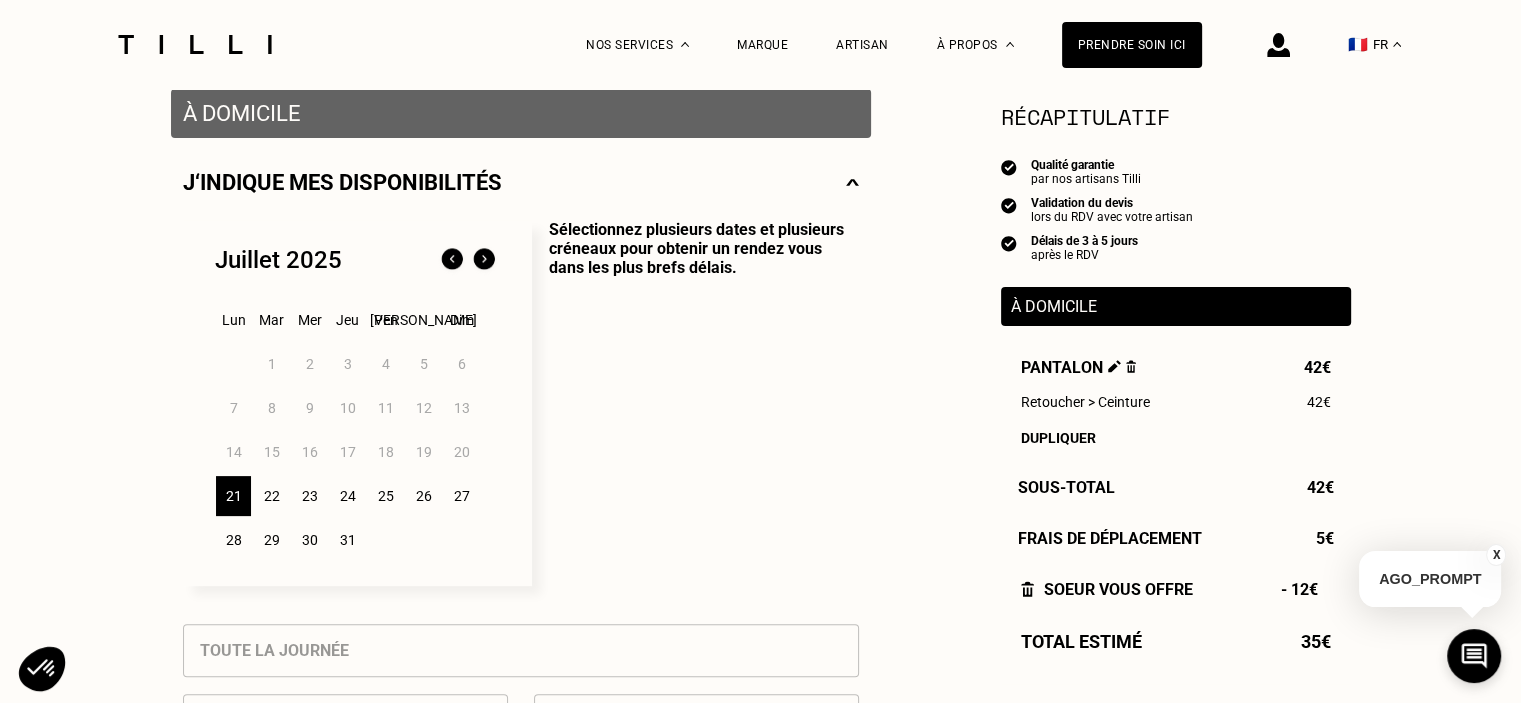 scroll, scrollTop: 404, scrollLeft: 0, axis: vertical 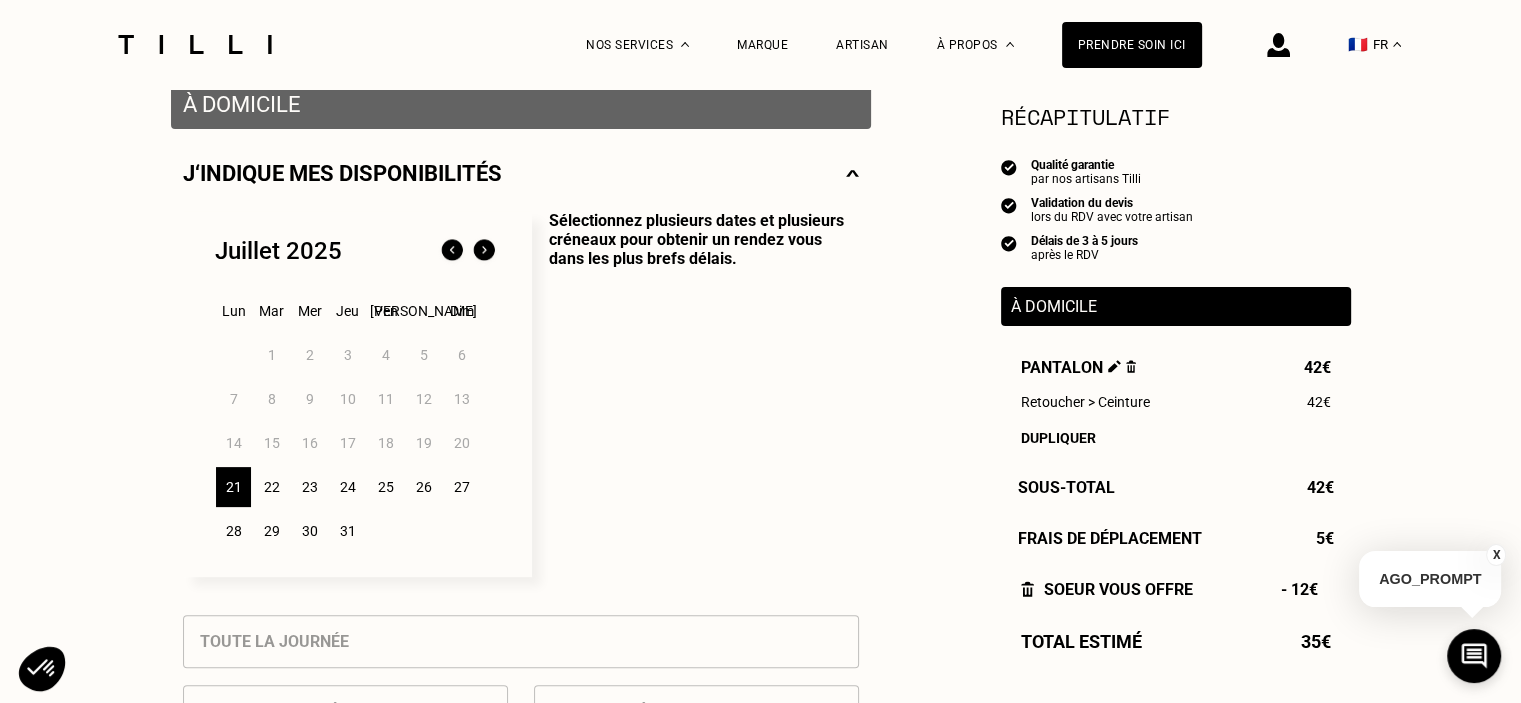 click on "29" at bounding box center (271, 531) 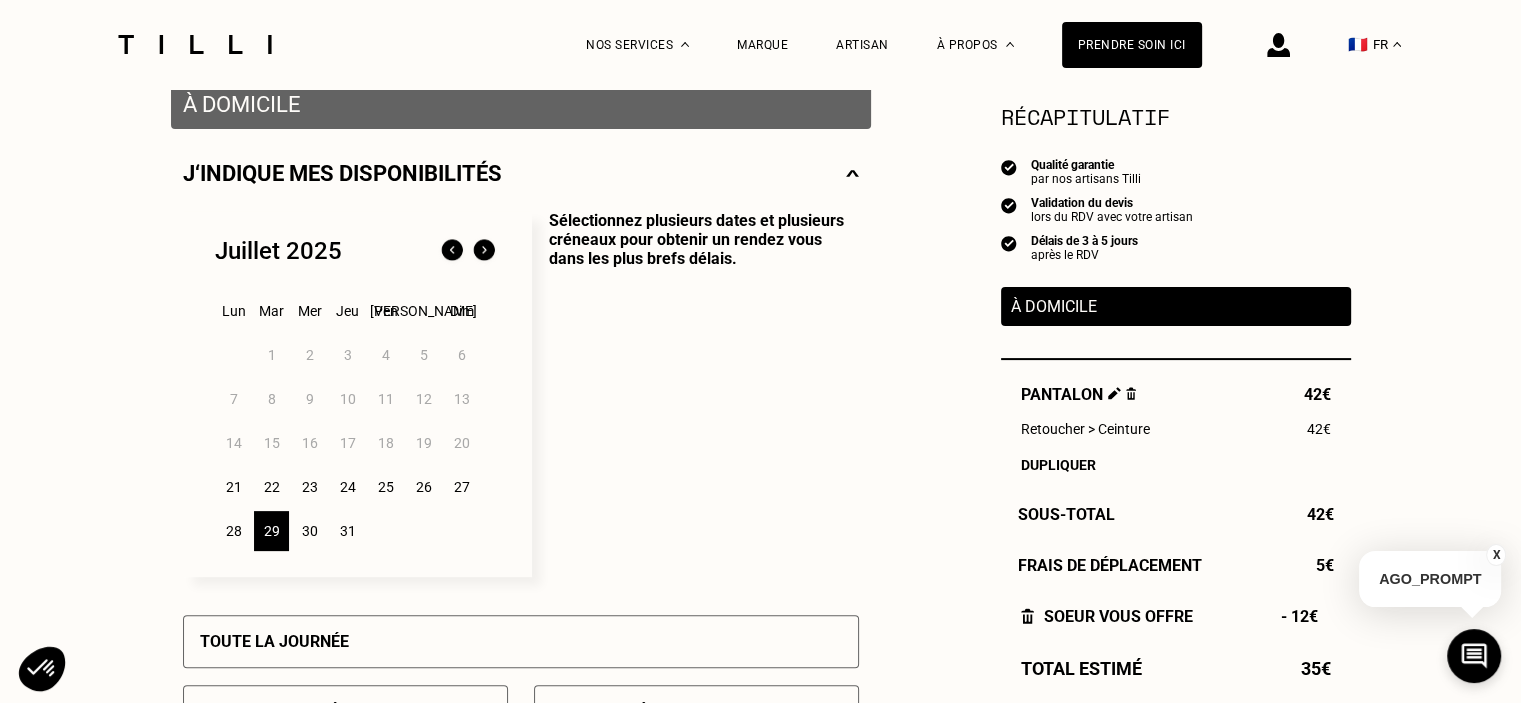 click at bounding box center [484, 251] 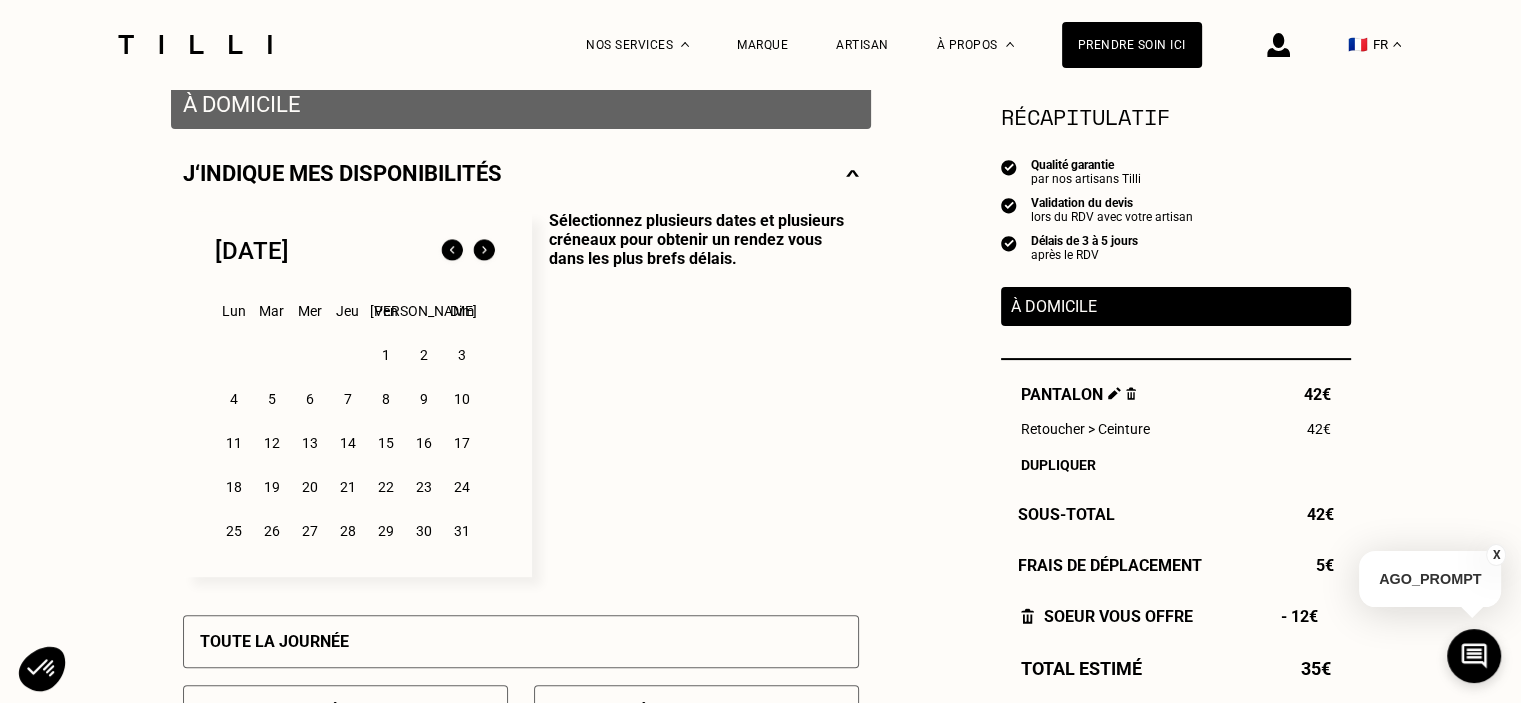 click on "1" at bounding box center (385, 355) 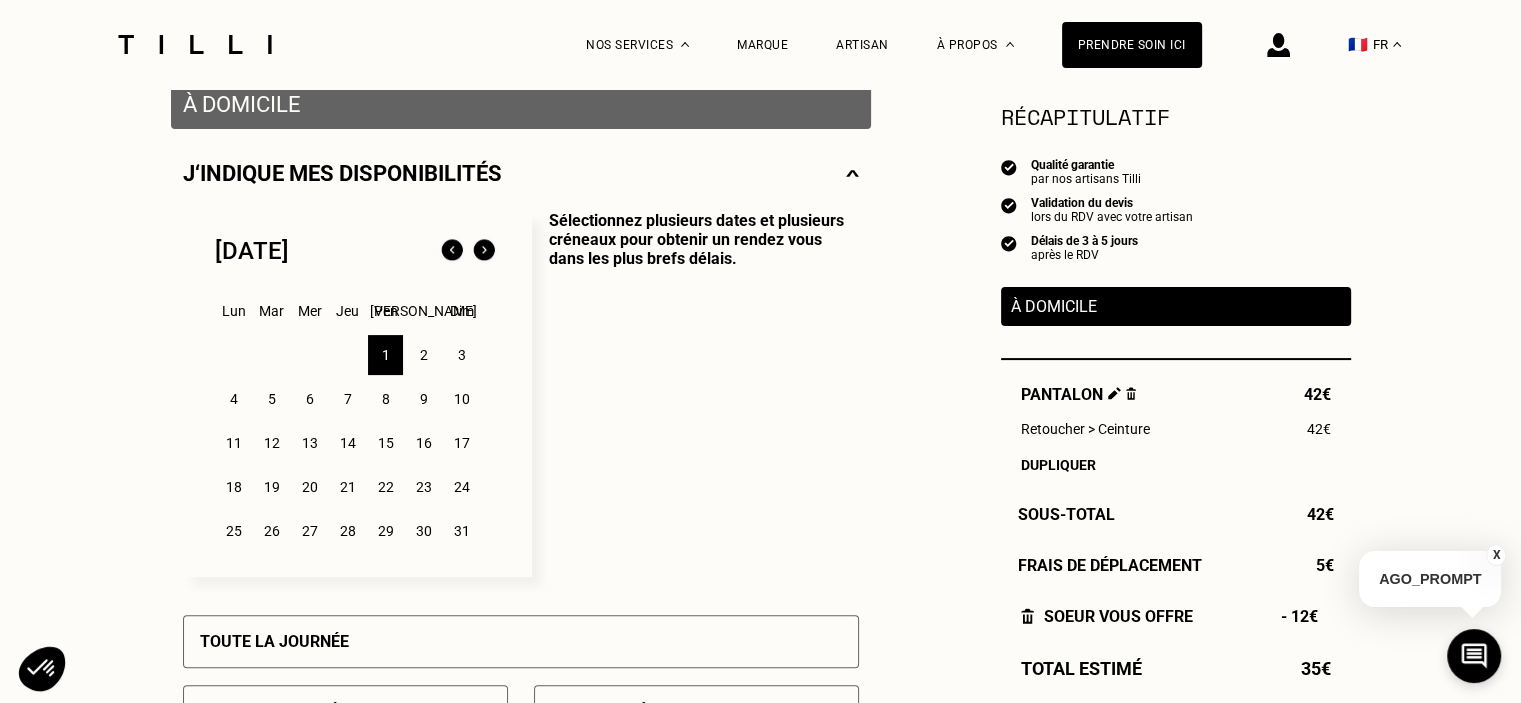 click on "Sélectionnez plusieurs dates et plusieurs créneaux pour obtenir un rendez vous dans les plus brefs délais." at bounding box center (695, 394) 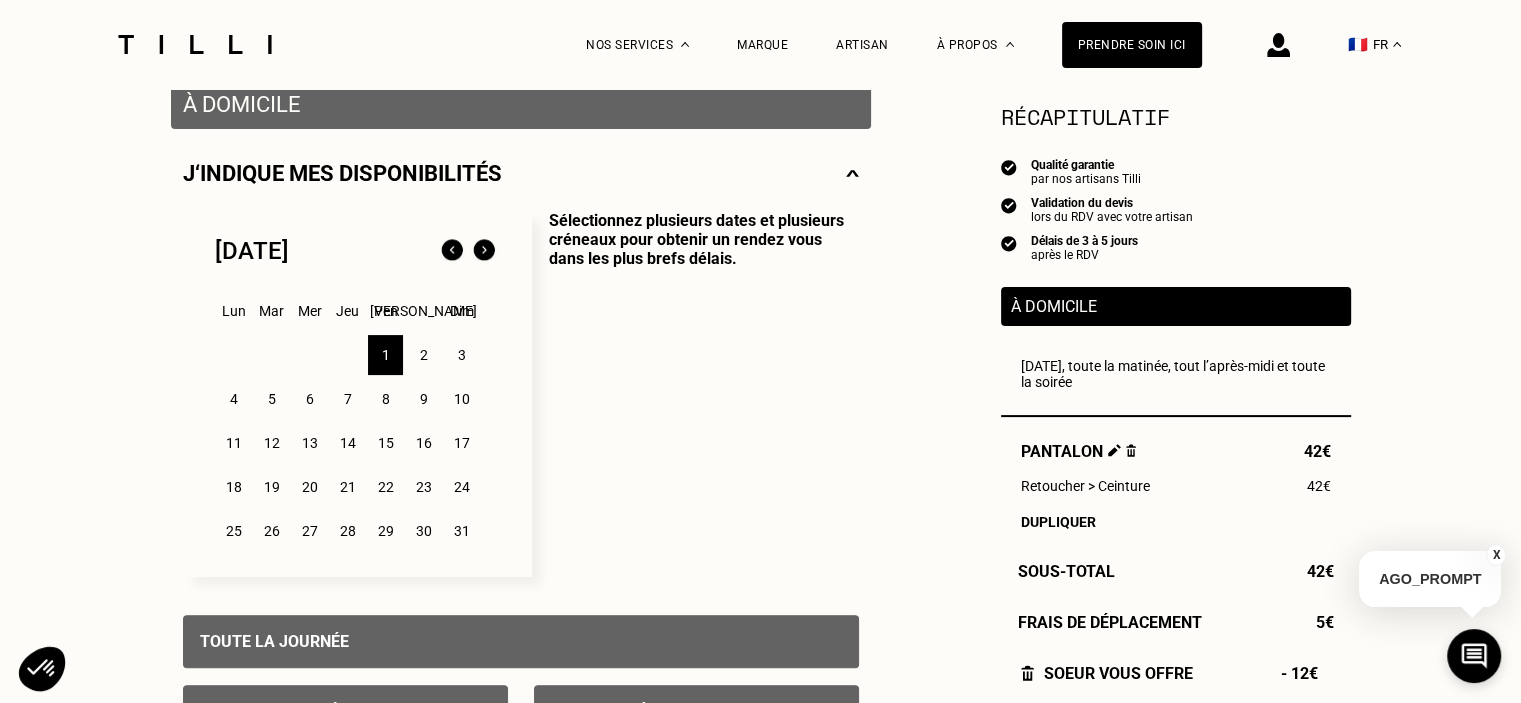 click on "Toute la journée" at bounding box center (521, 641) 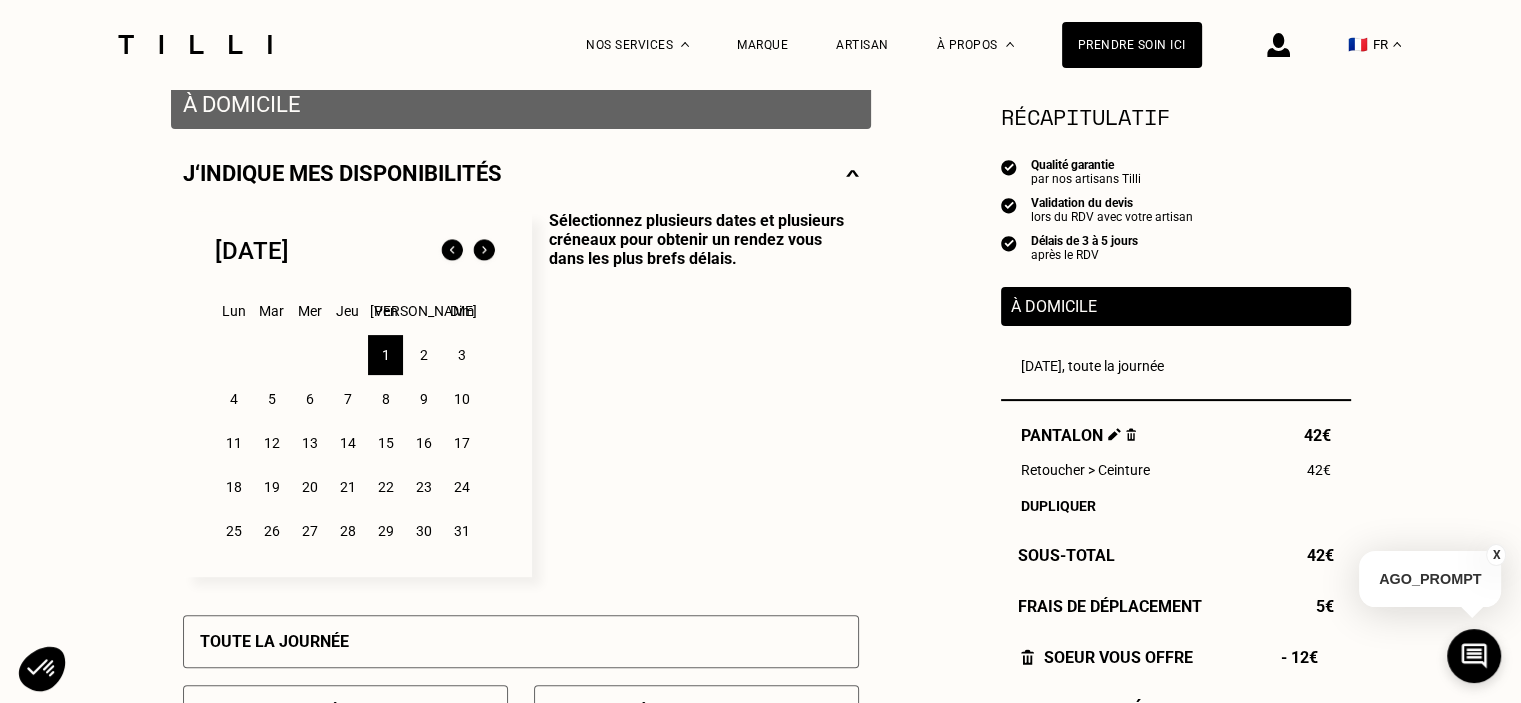 click on "Toute la journée" at bounding box center (521, 641) 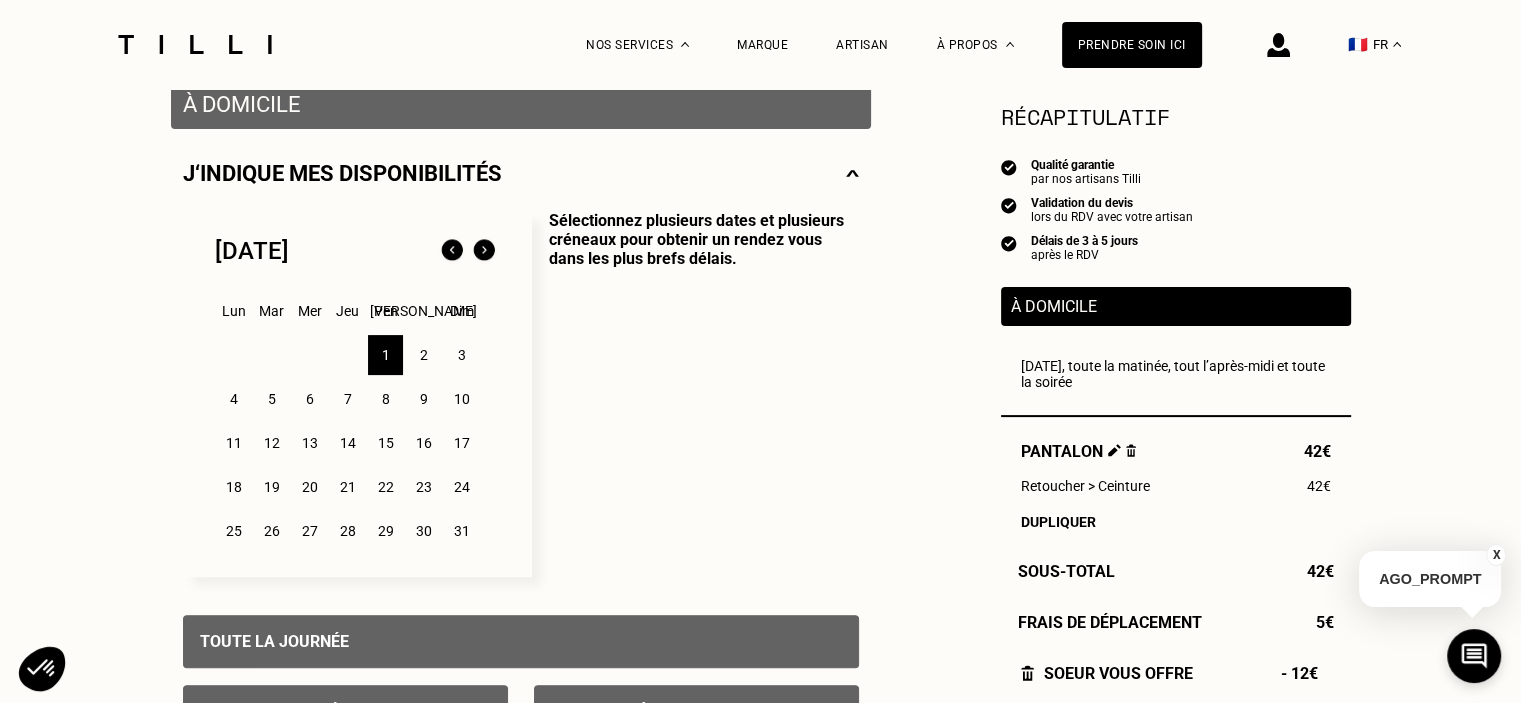 click on "Sélectionnez plusieurs dates et plusieurs créneaux pour obtenir un rendez vous dans les plus brefs délais." at bounding box center (695, 394) 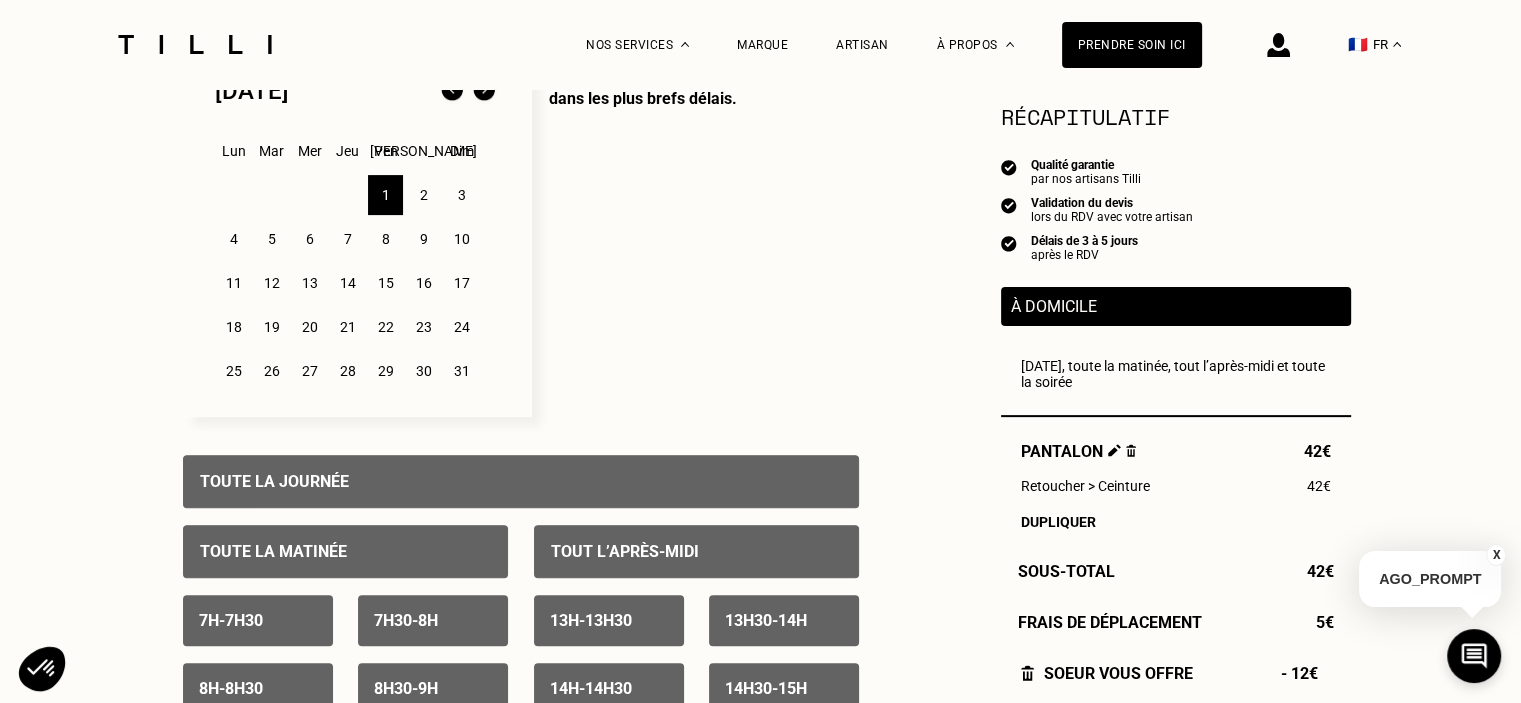 scroll, scrollTop: 569, scrollLeft: 0, axis: vertical 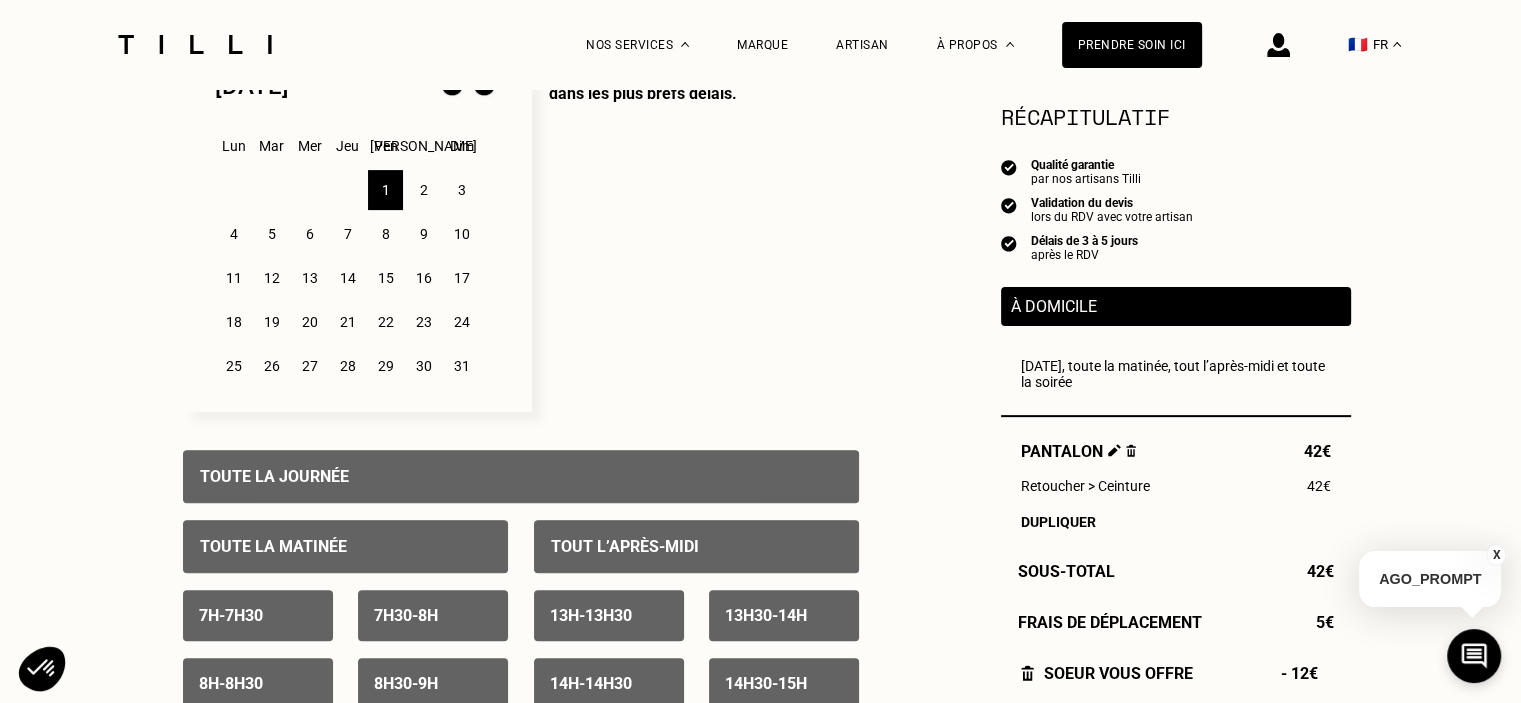 click on "Toute la journée" at bounding box center [521, 476] 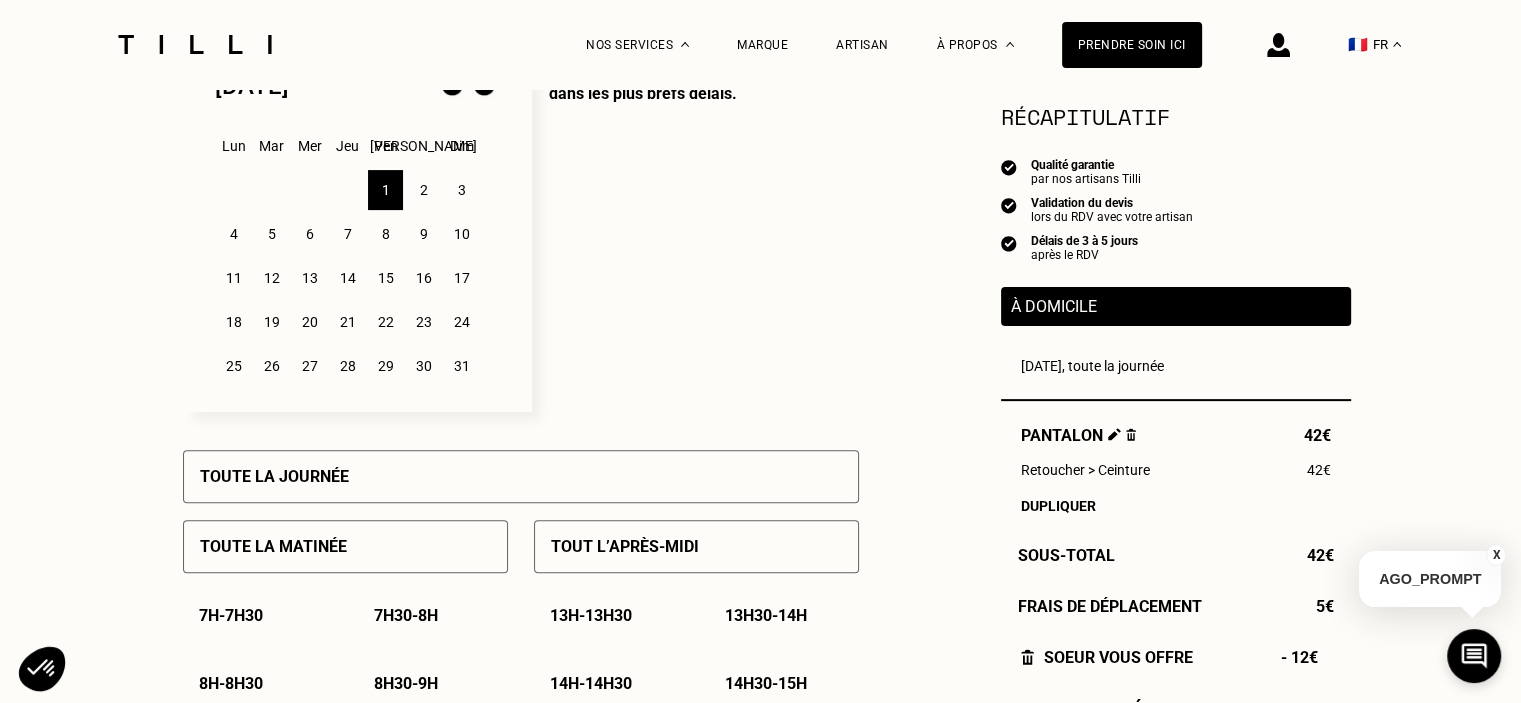 click on "Toute la journée" at bounding box center (521, 476) 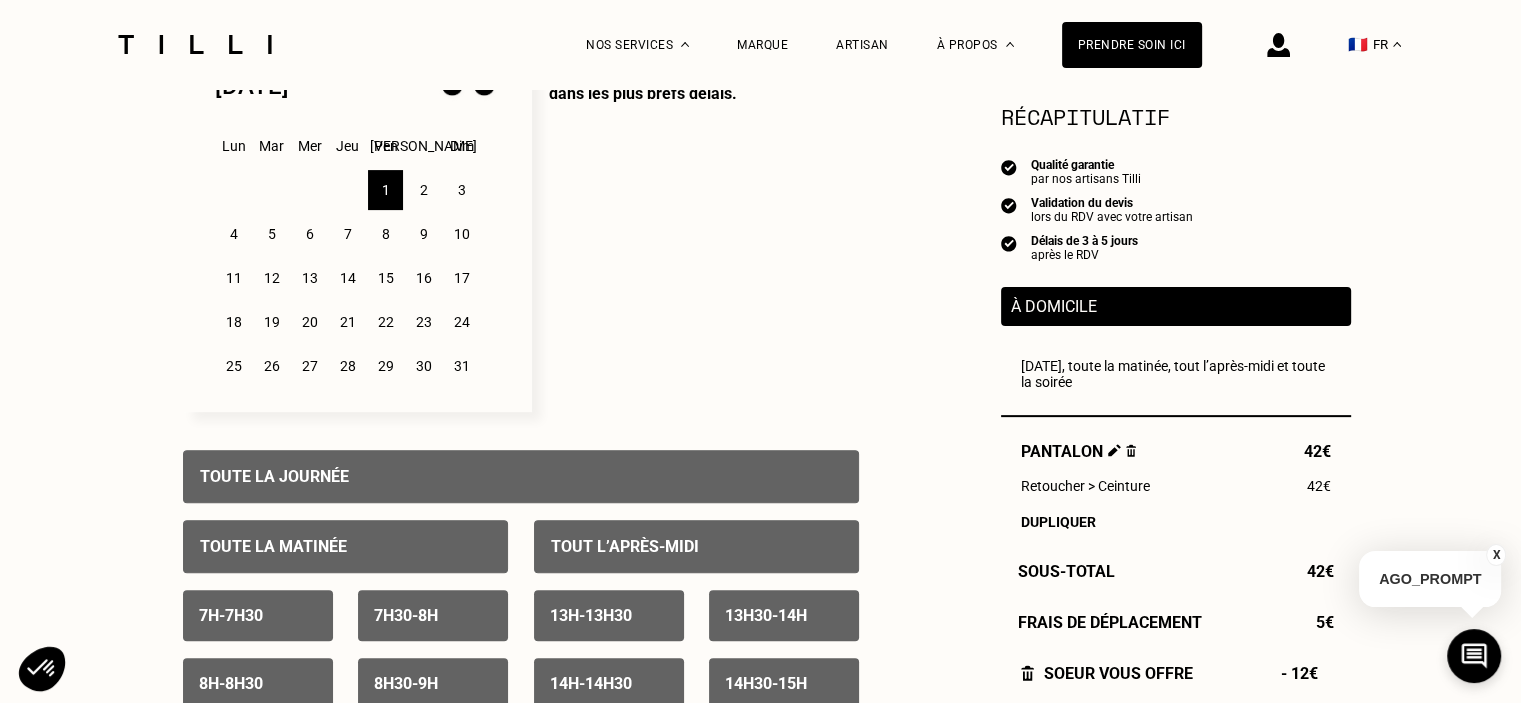 click on "Sélectionnez plusieurs dates et plusieurs créneaux pour obtenir un rendez vous dans les plus brefs délais." at bounding box center [695, 229] 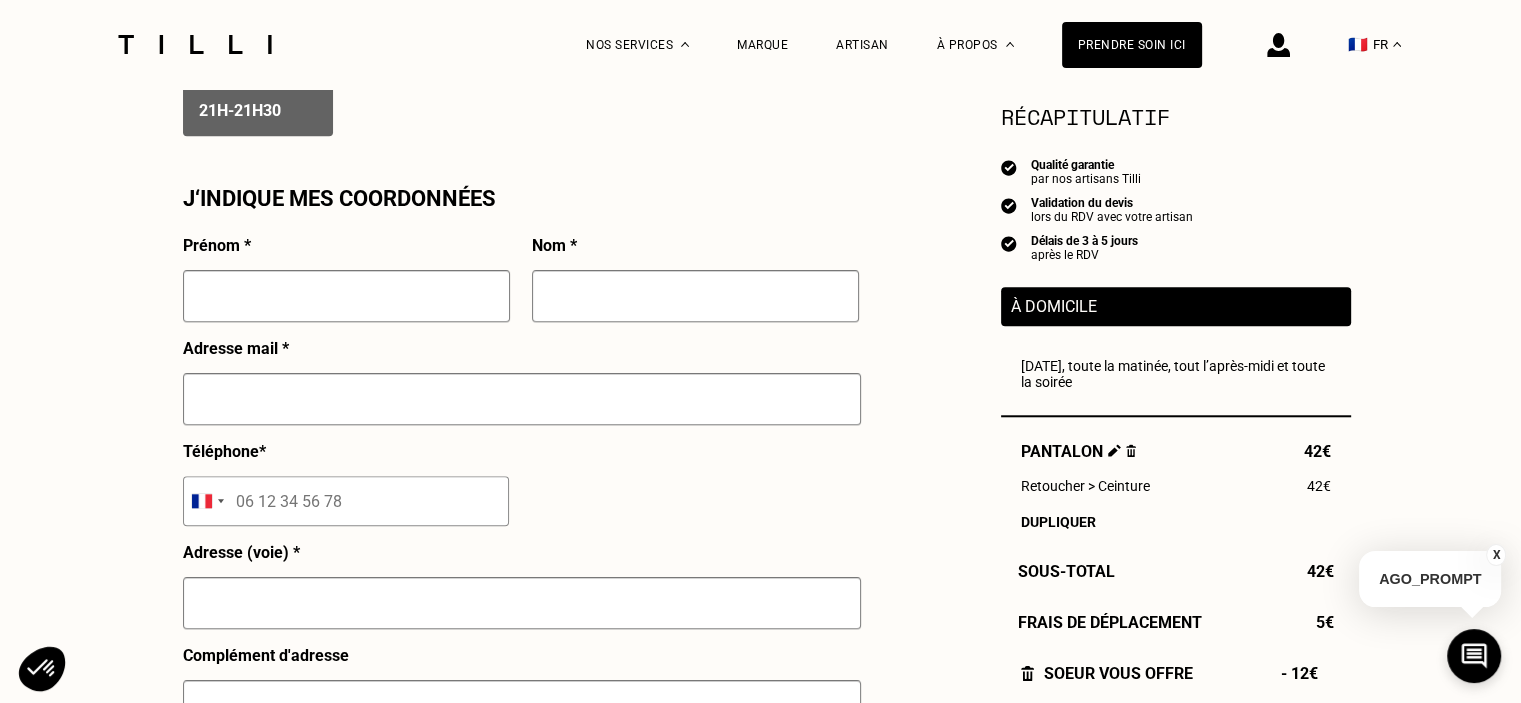 scroll, scrollTop: 1837, scrollLeft: 0, axis: vertical 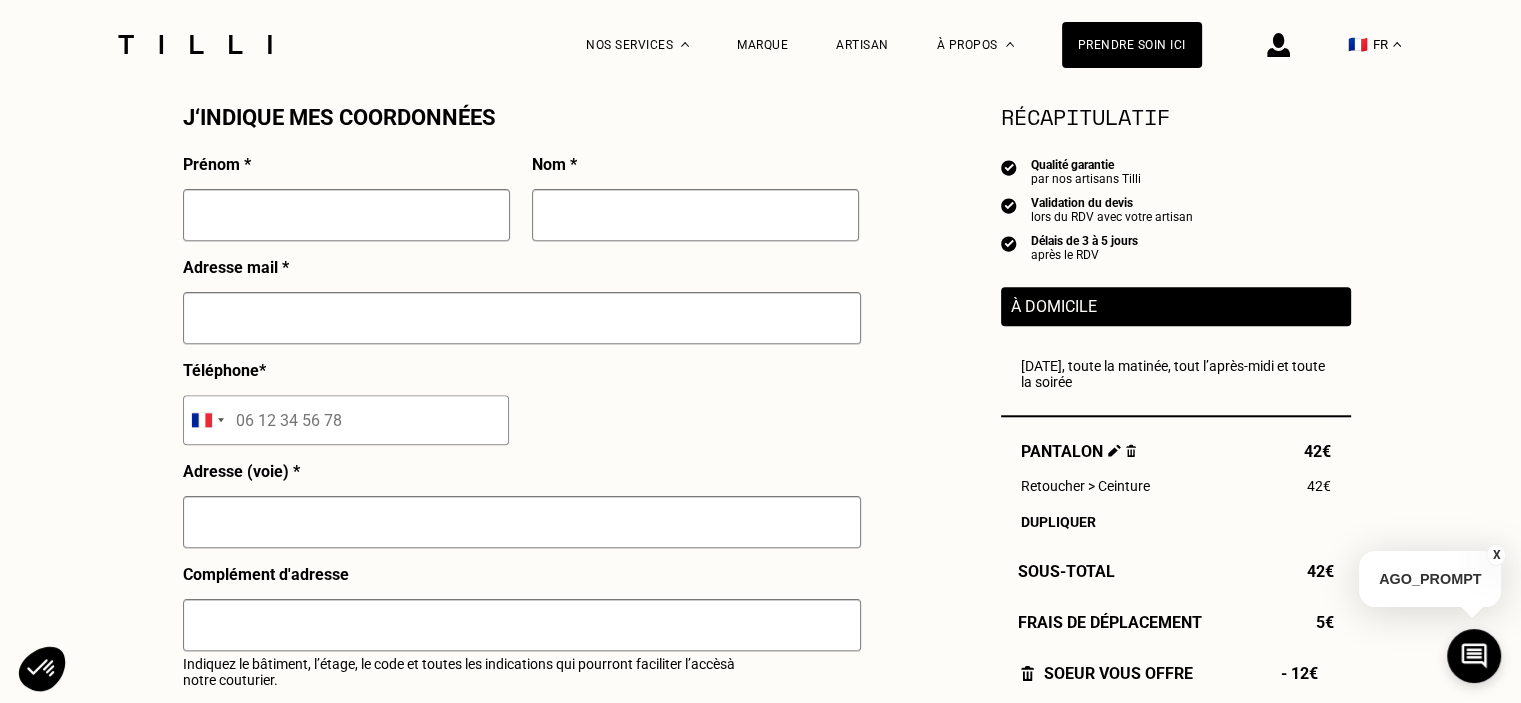 click at bounding box center (346, 215) 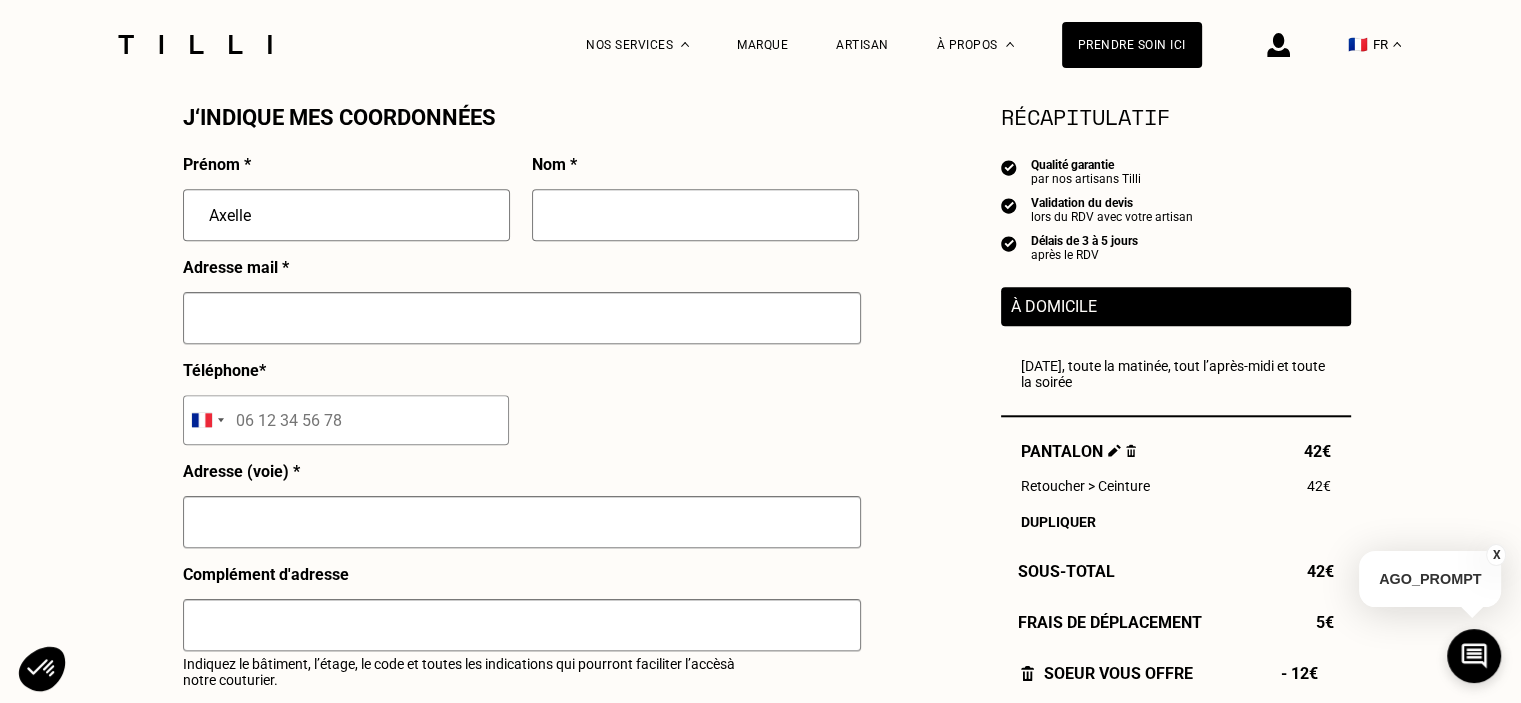 type on "Allain" 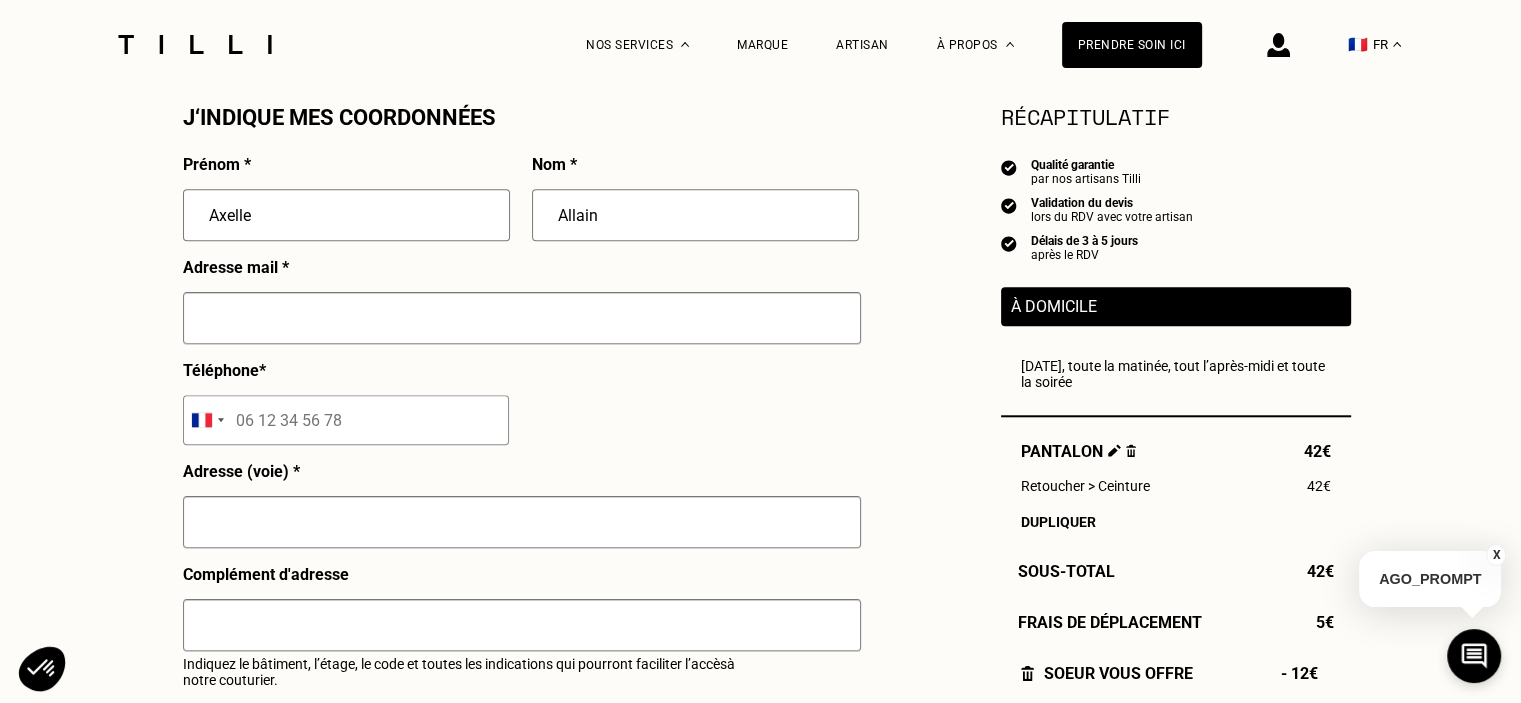 type on "[EMAIL_ADDRESS][DOMAIN_NAME]" 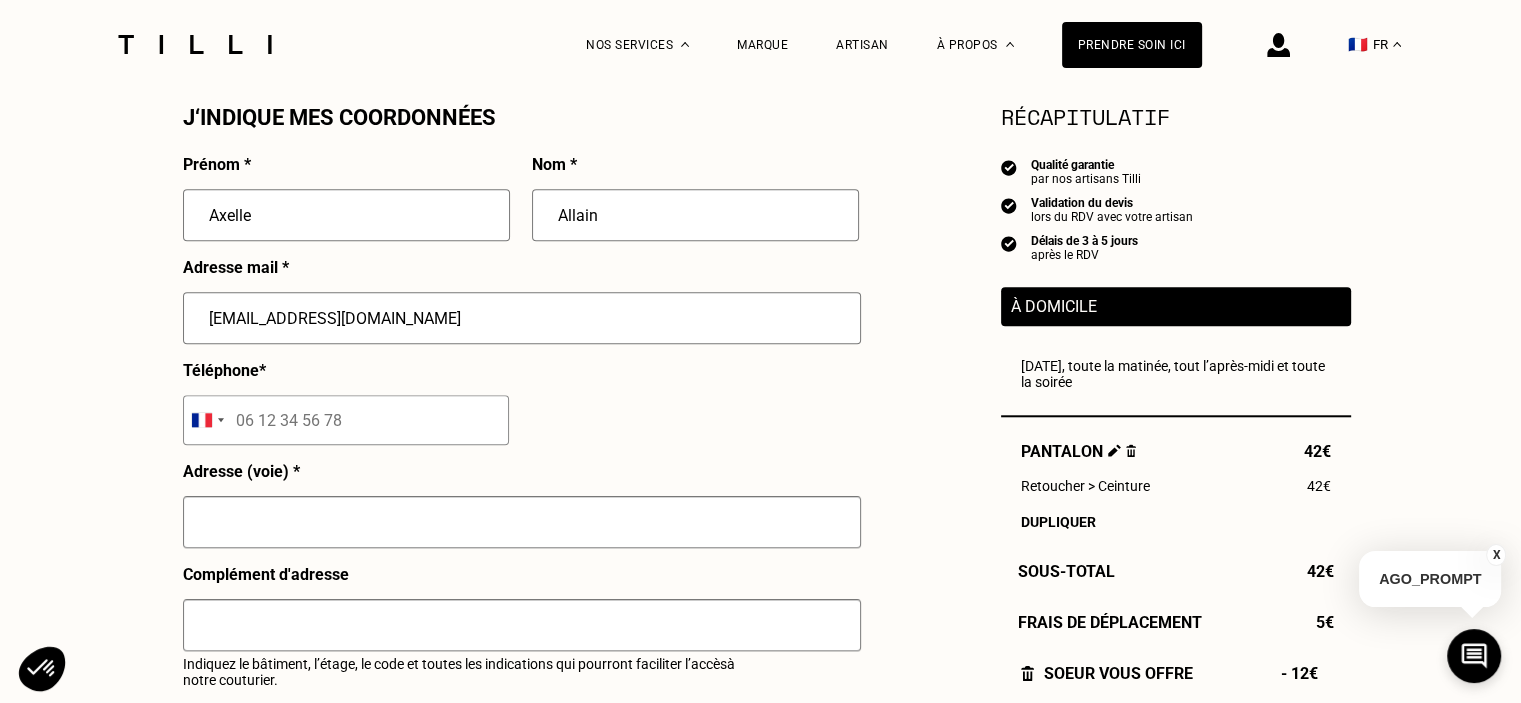 type on "07 66 02 20 72" 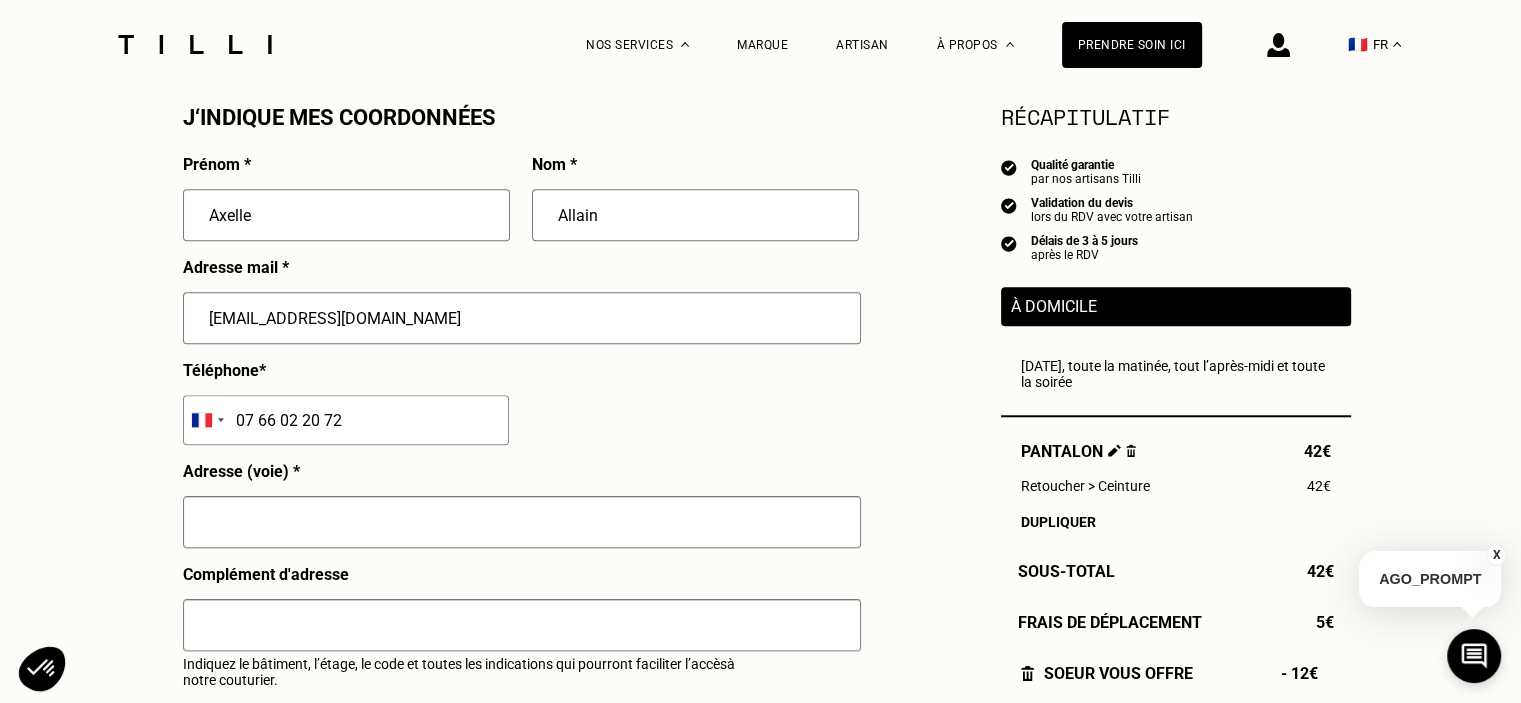 type on "[STREET_ADDRESS]" 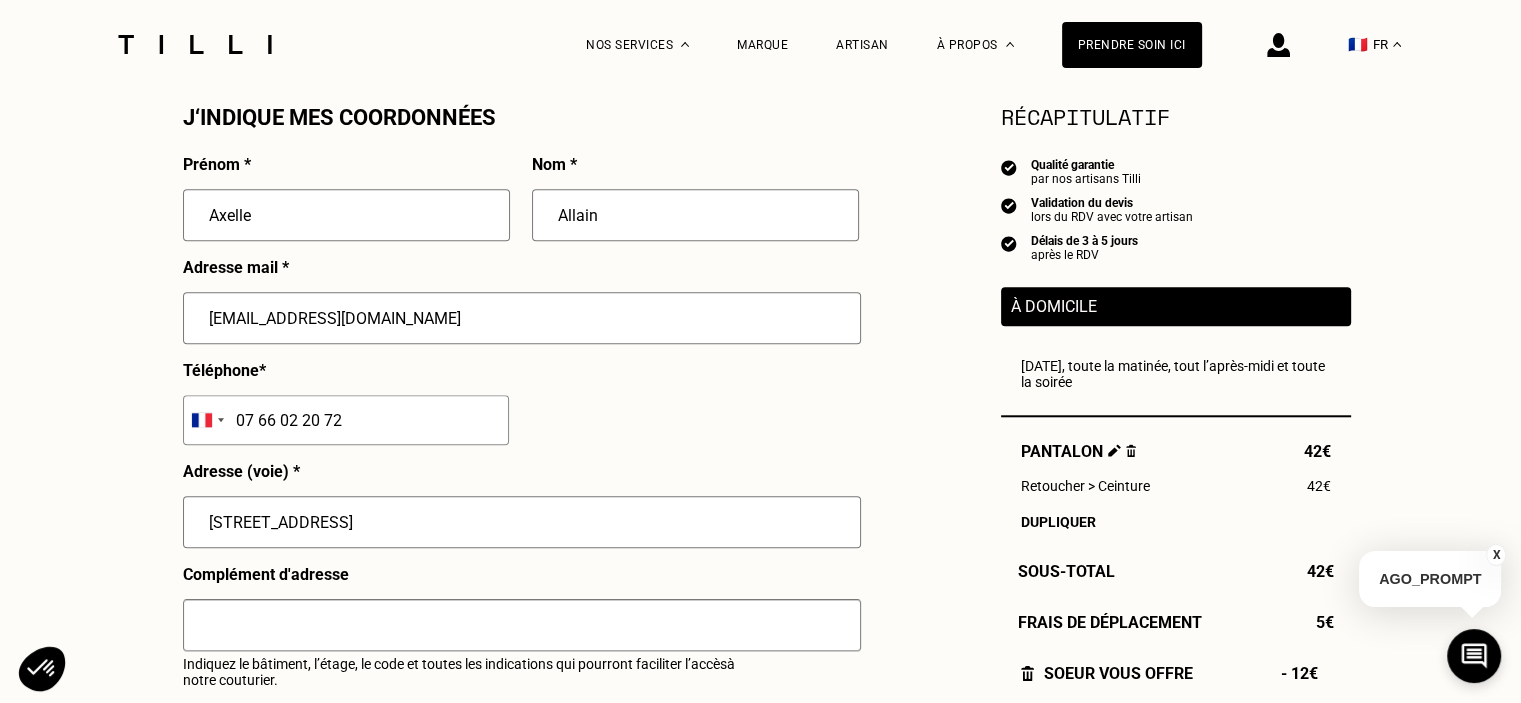 type on "[GEOGRAPHIC_DATA] ([GEOGRAPHIC_DATA])" 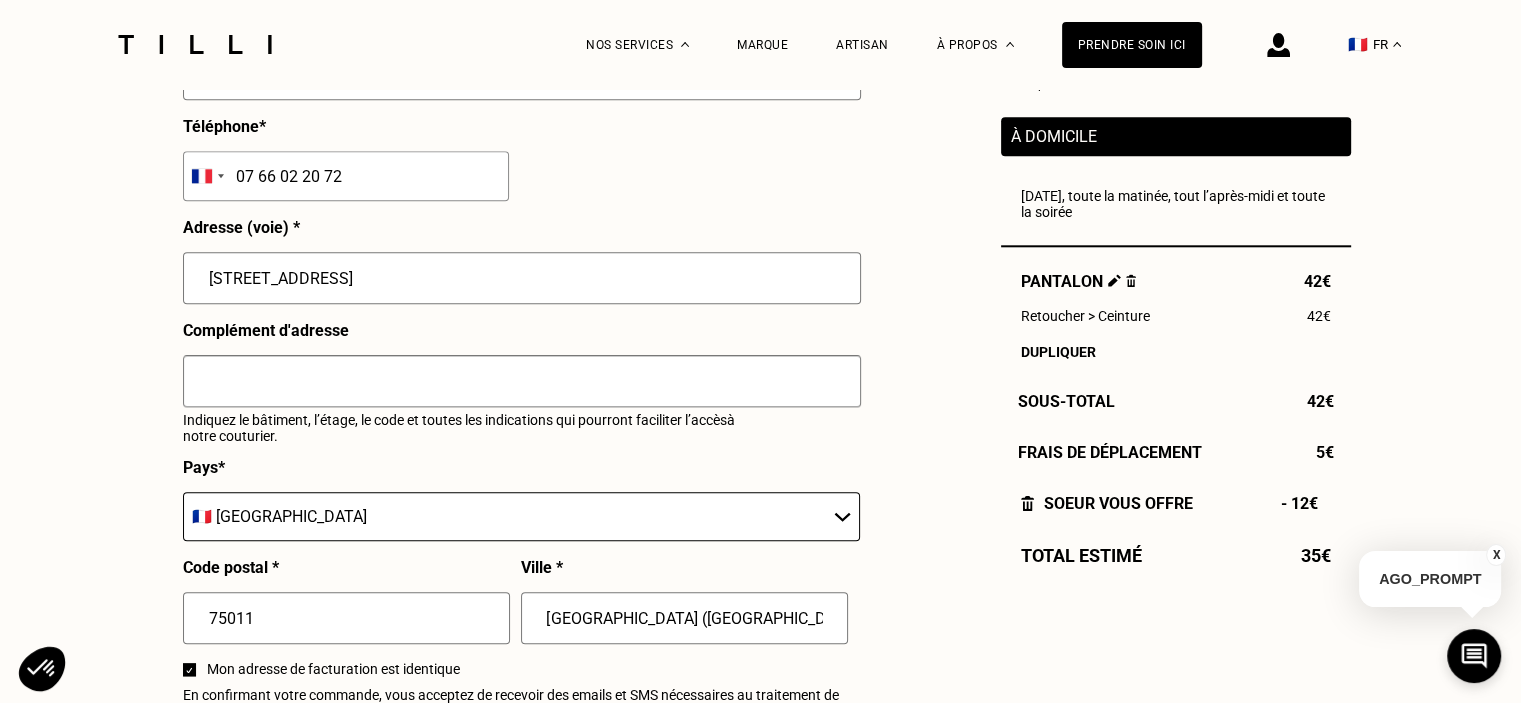 scroll, scrollTop: 2371, scrollLeft: 0, axis: vertical 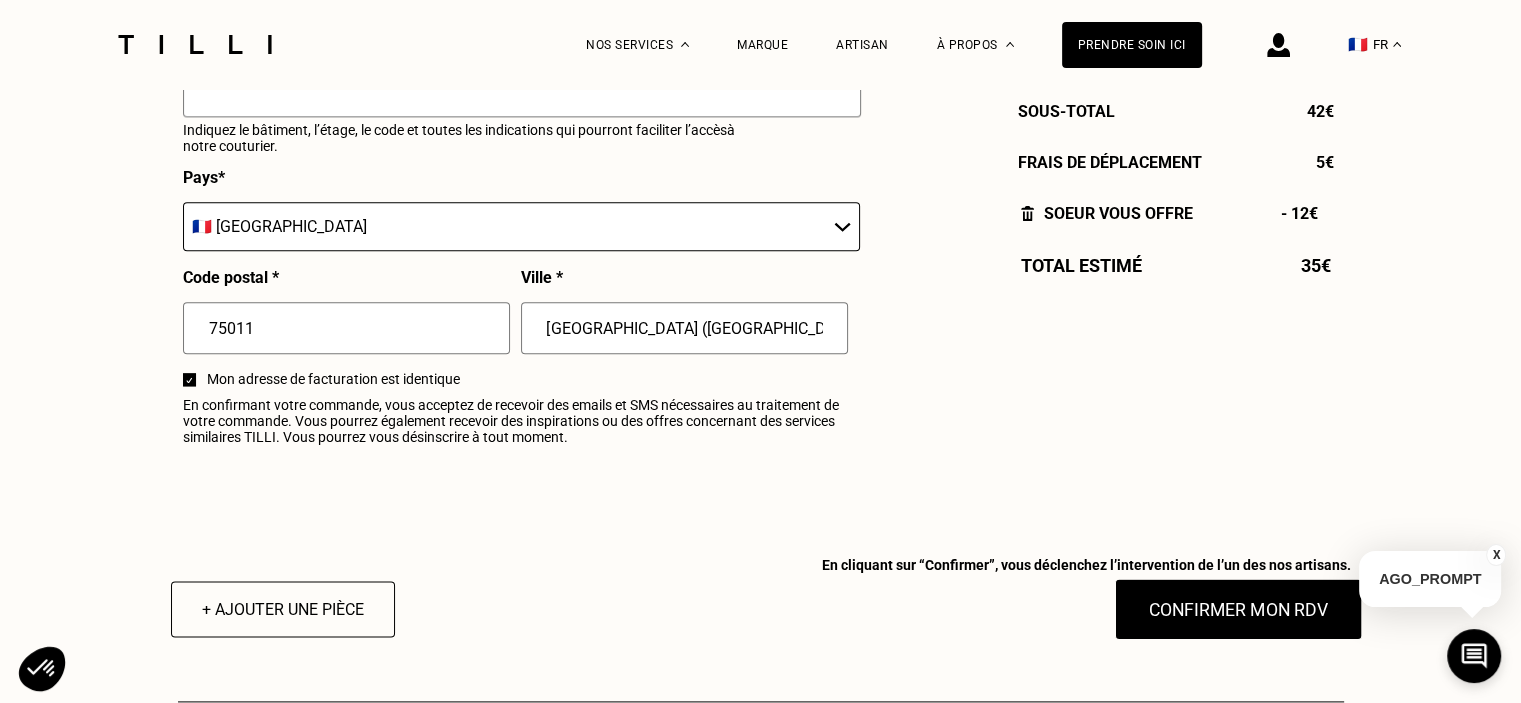 click on "Confirmer mon RDV" at bounding box center (1238, 609) 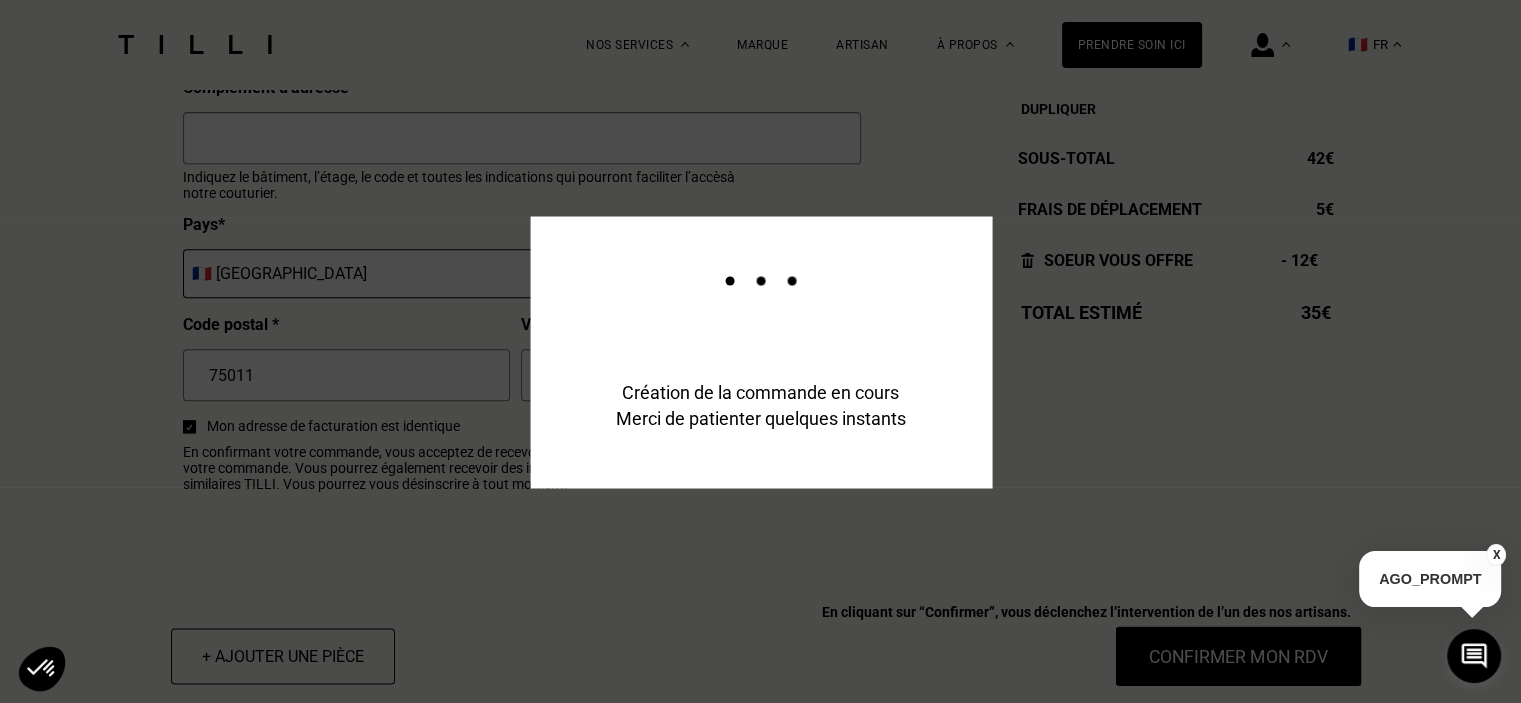 scroll, scrollTop: 2420, scrollLeft: 0, axis: vertical 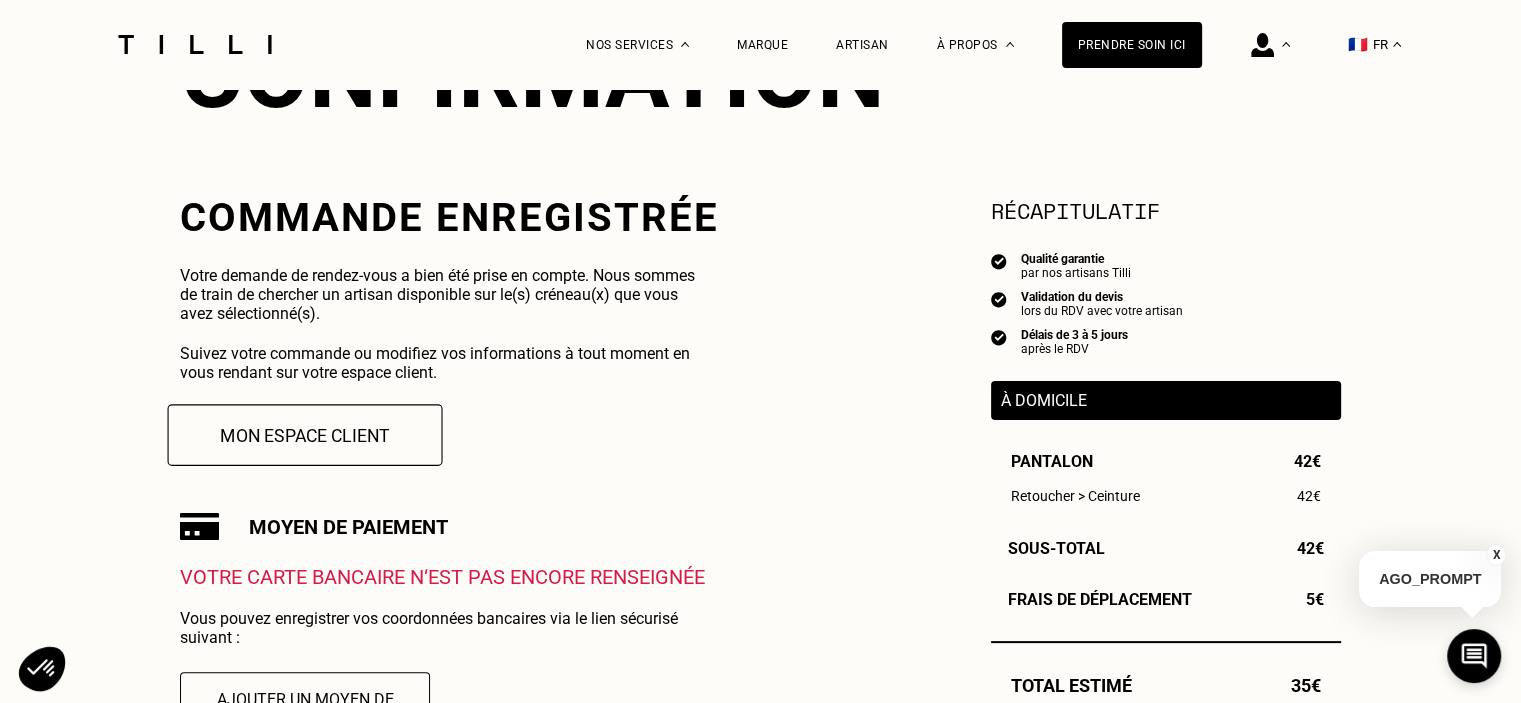 click on "Mon espace client" at bounding box center [305, 435] 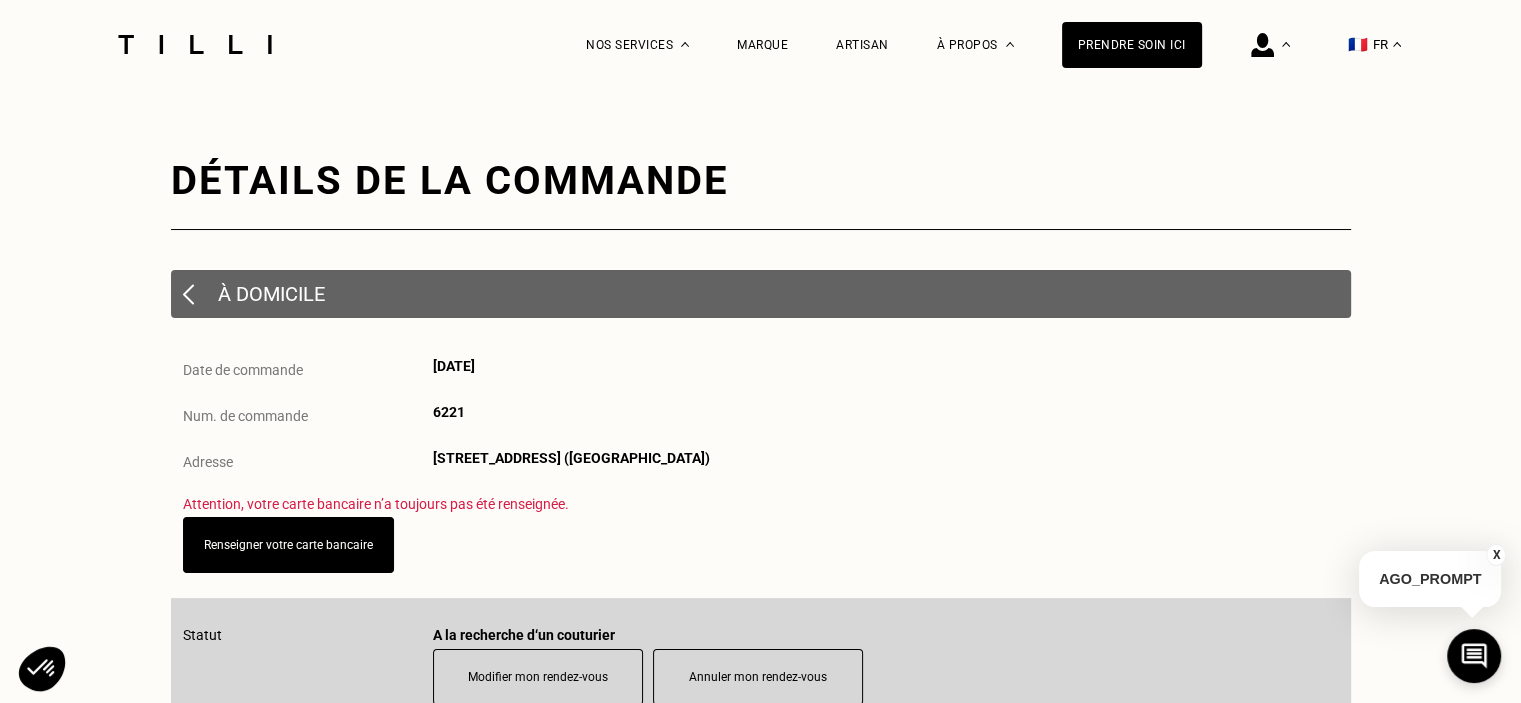 scroll, scrollTop: 16, scrollLeft: 0, axis: vertical 